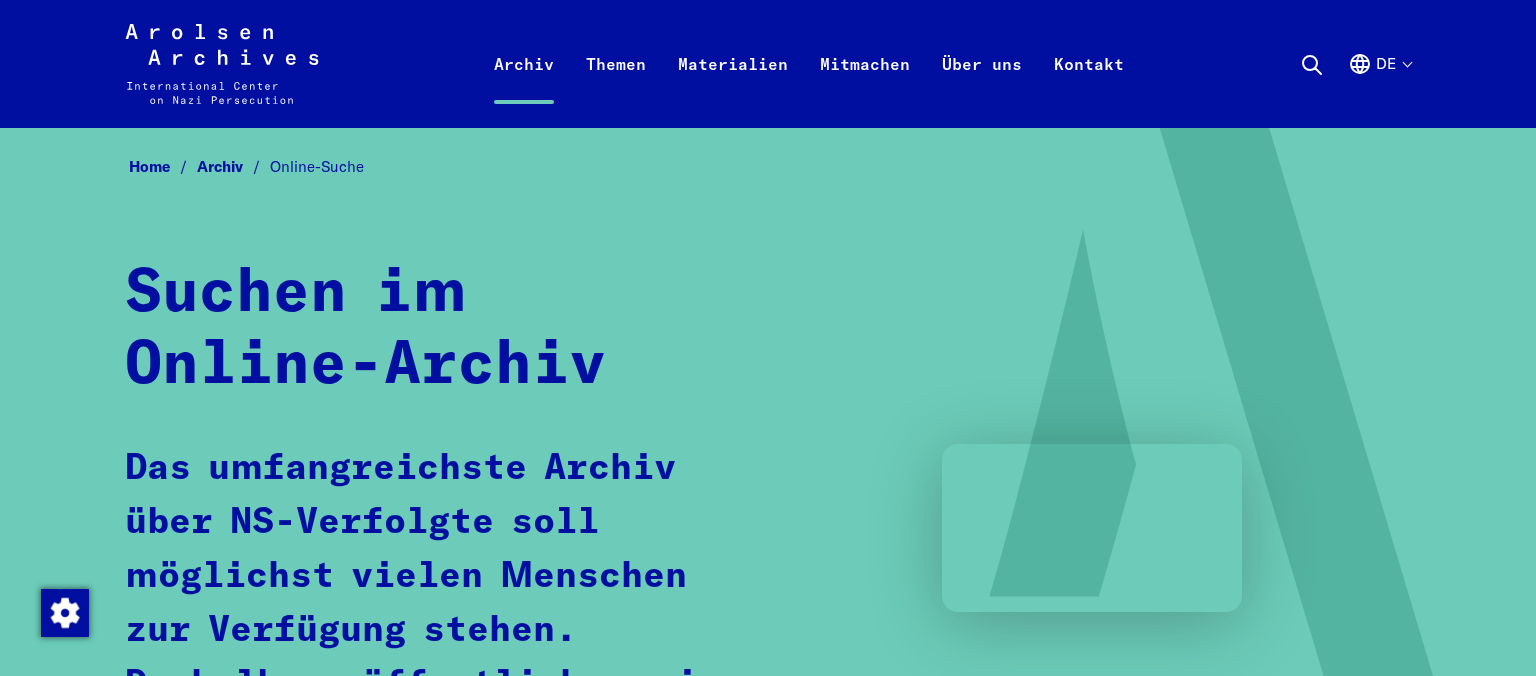 scroll, scrollTop: 0, scrollLeft: 0, axis: both 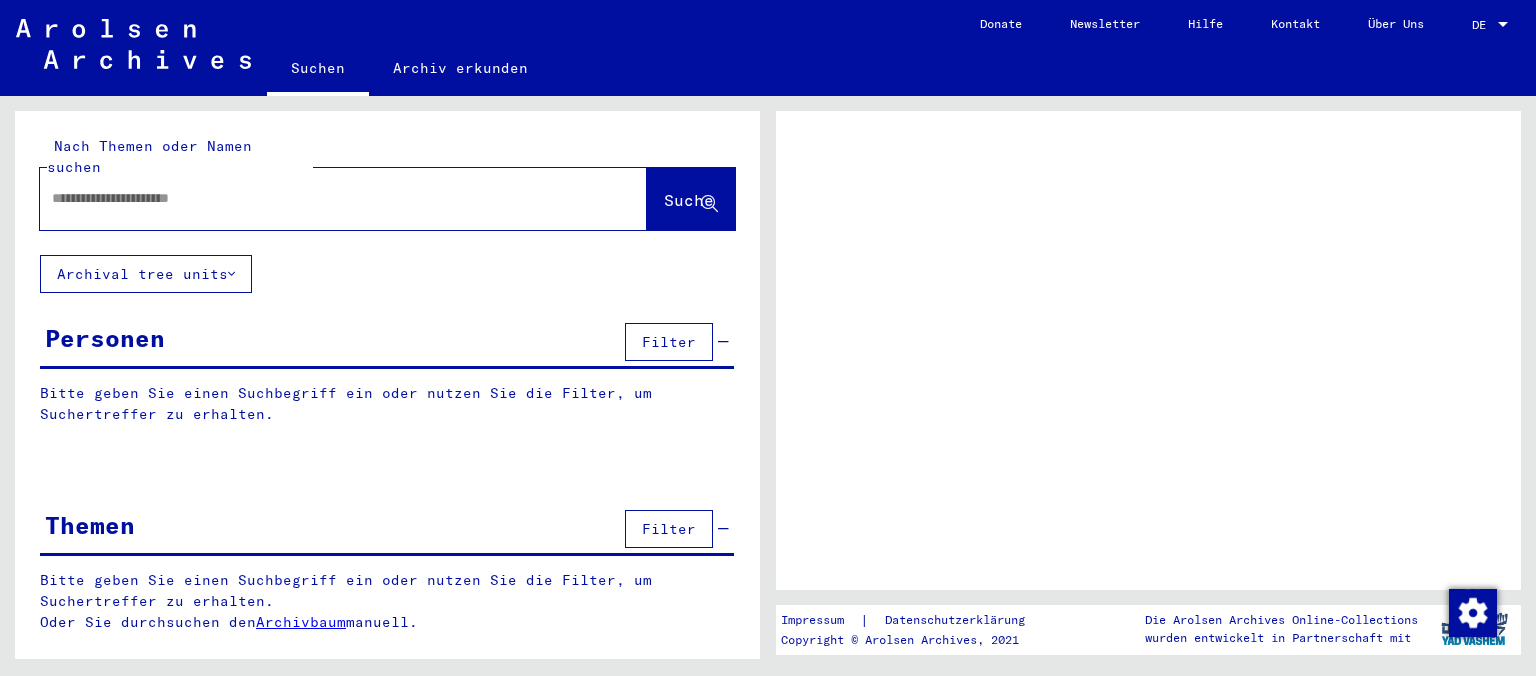 click on "Filter" at bounding box center (669, 342) 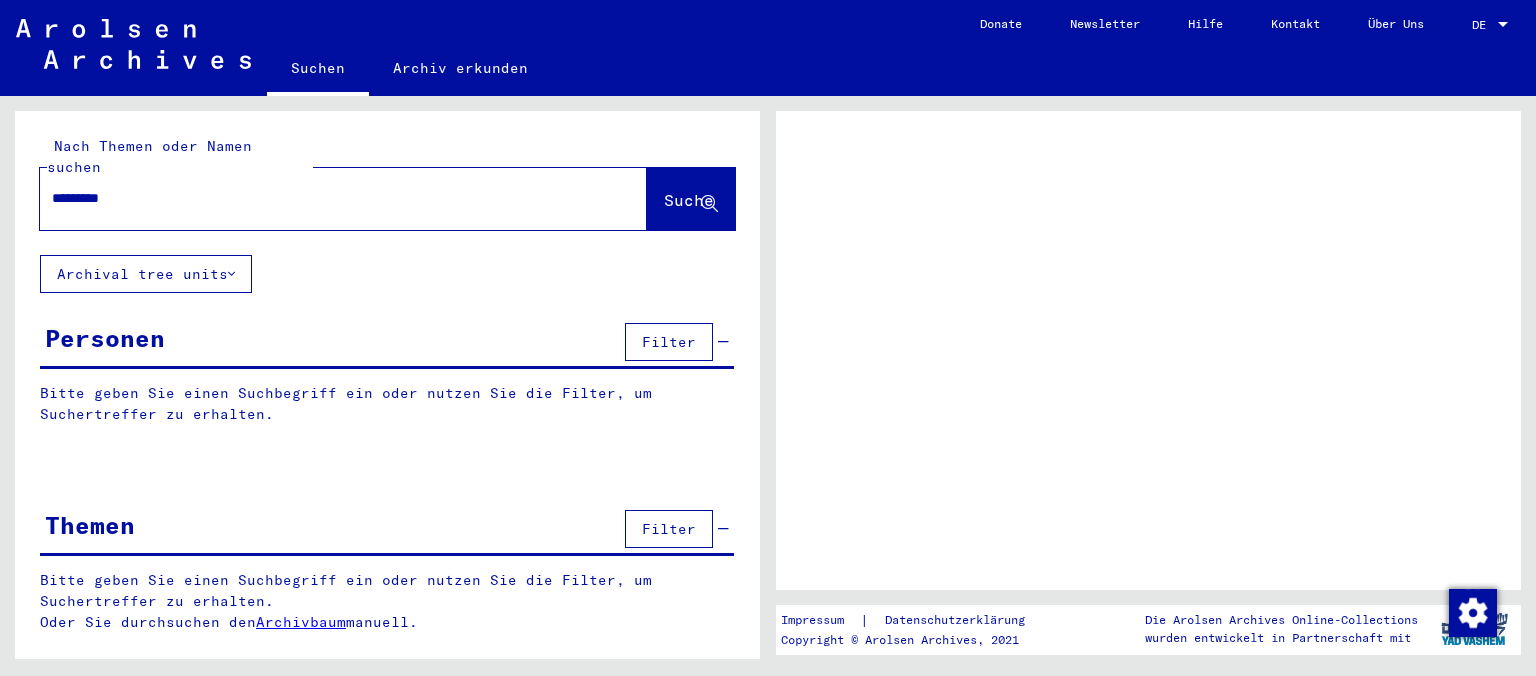 type on "********" 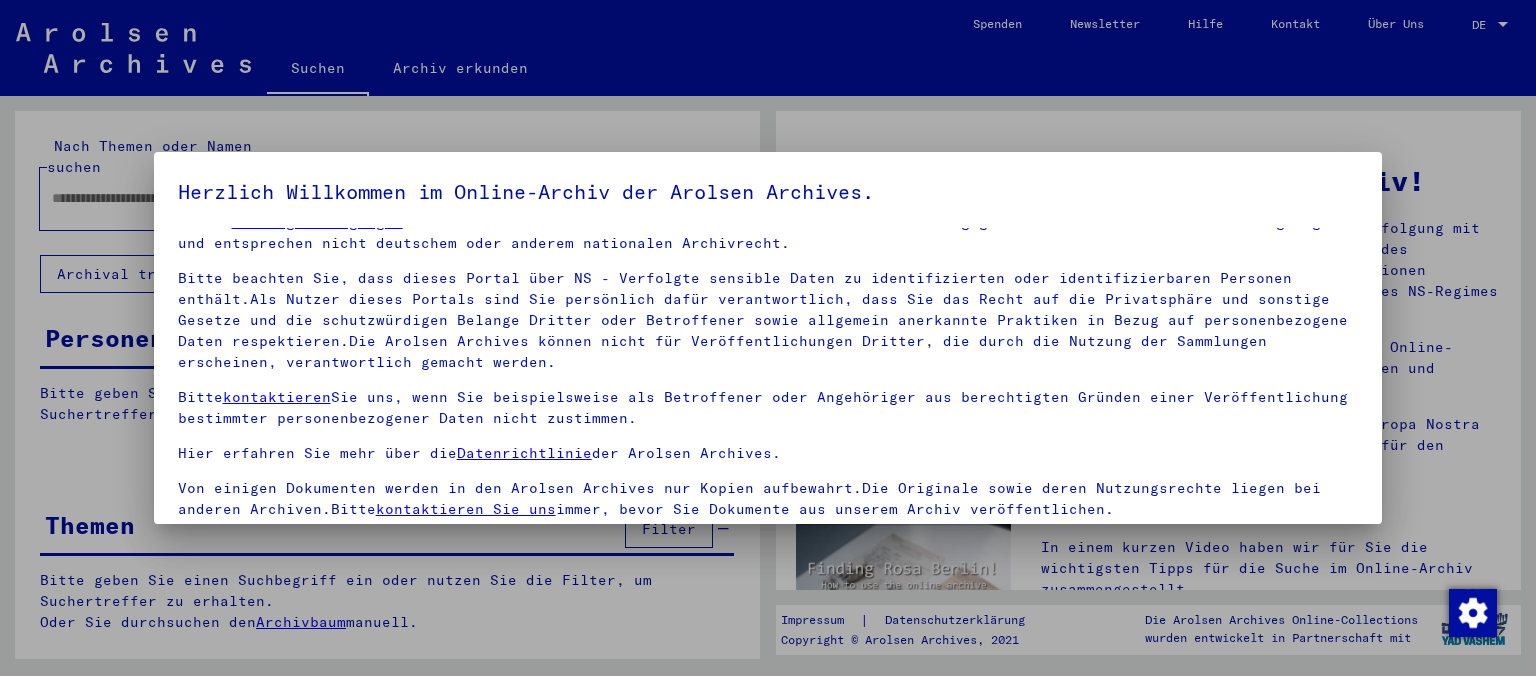 scroll, scrollTop: 41, scrollLeft: 0, axis: vertical 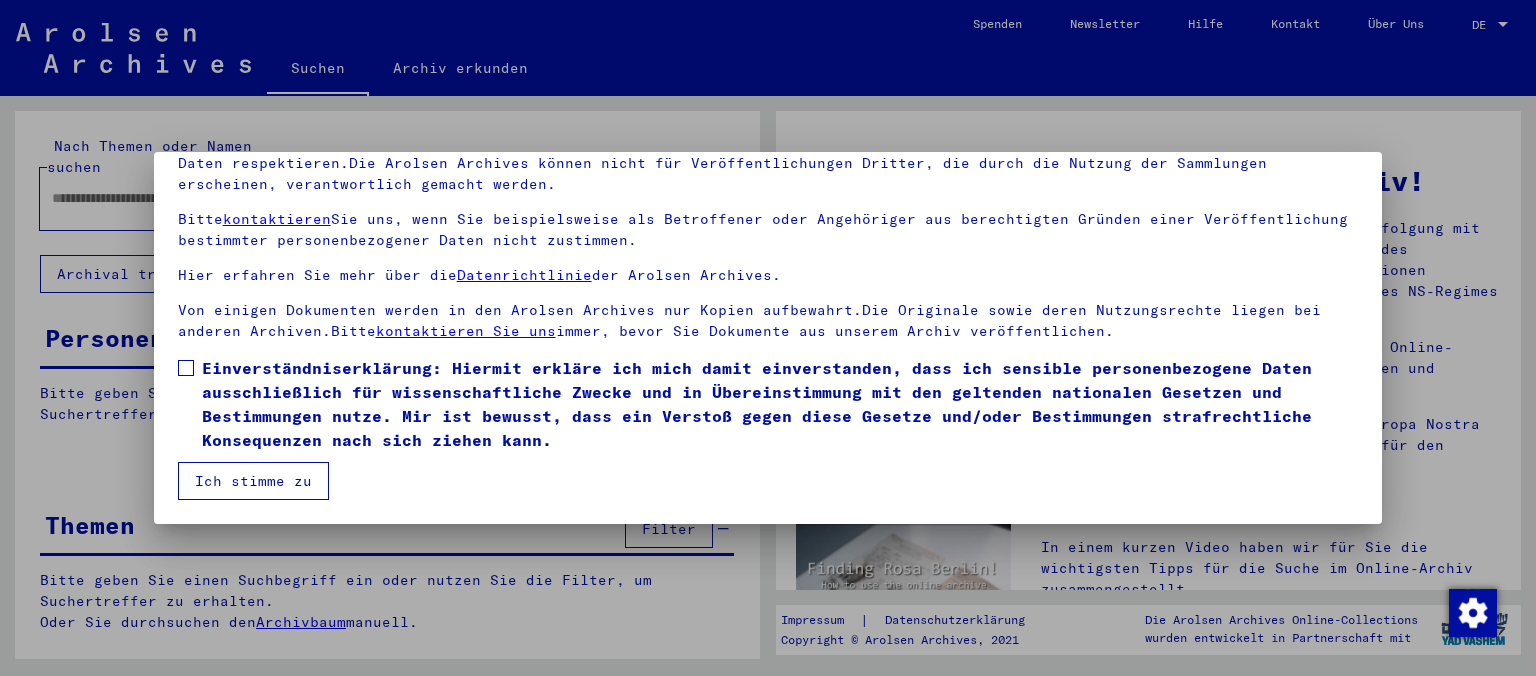 click at bounding box center [186, 368] 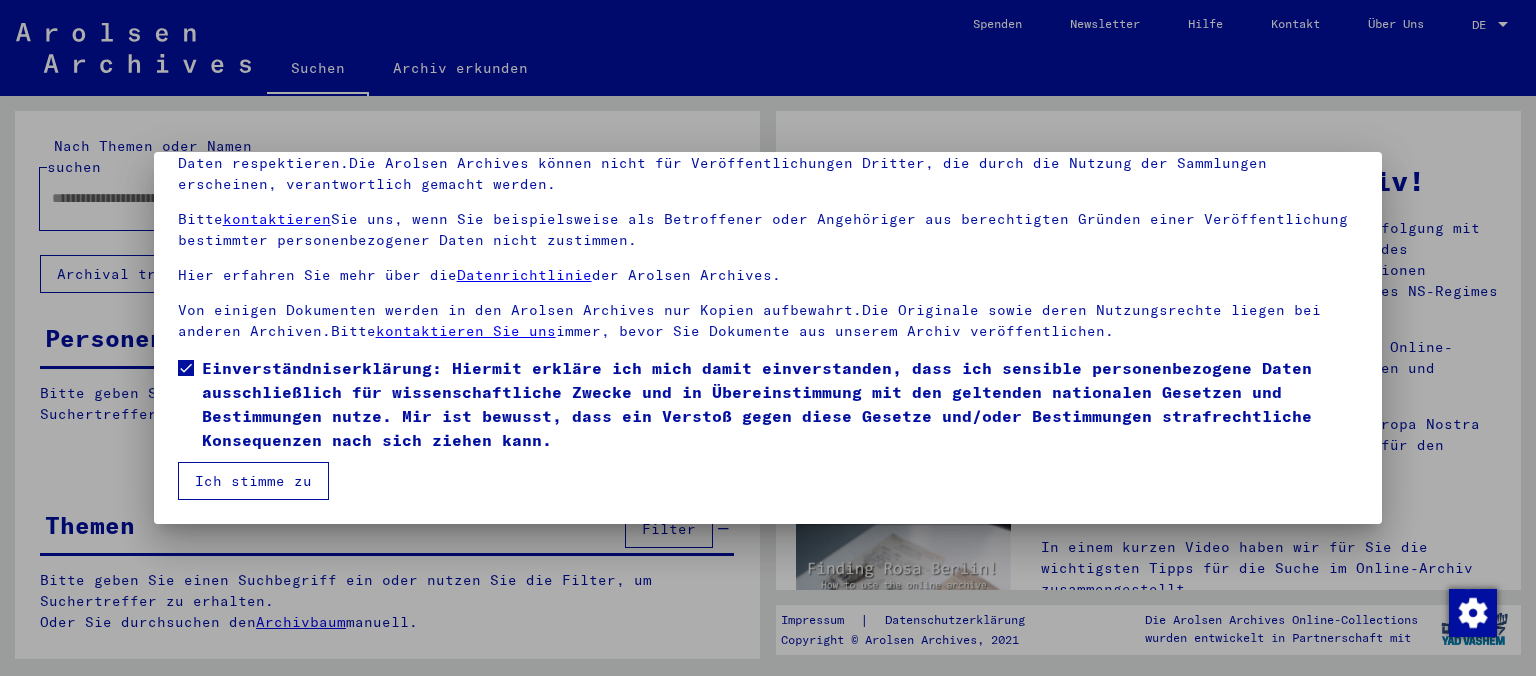 click on "Ich stimme zu" at bounding box center [253, 481] 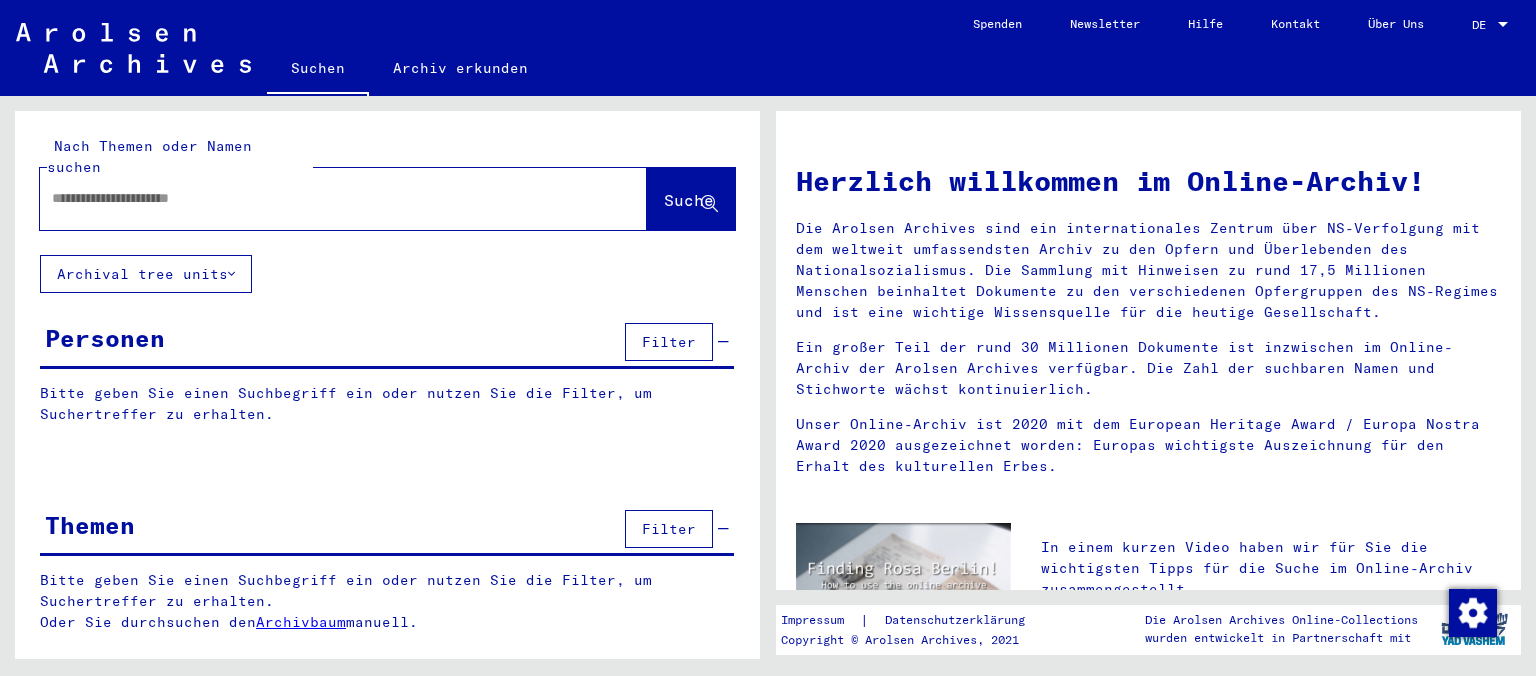 click at bounding box center [319, 198] 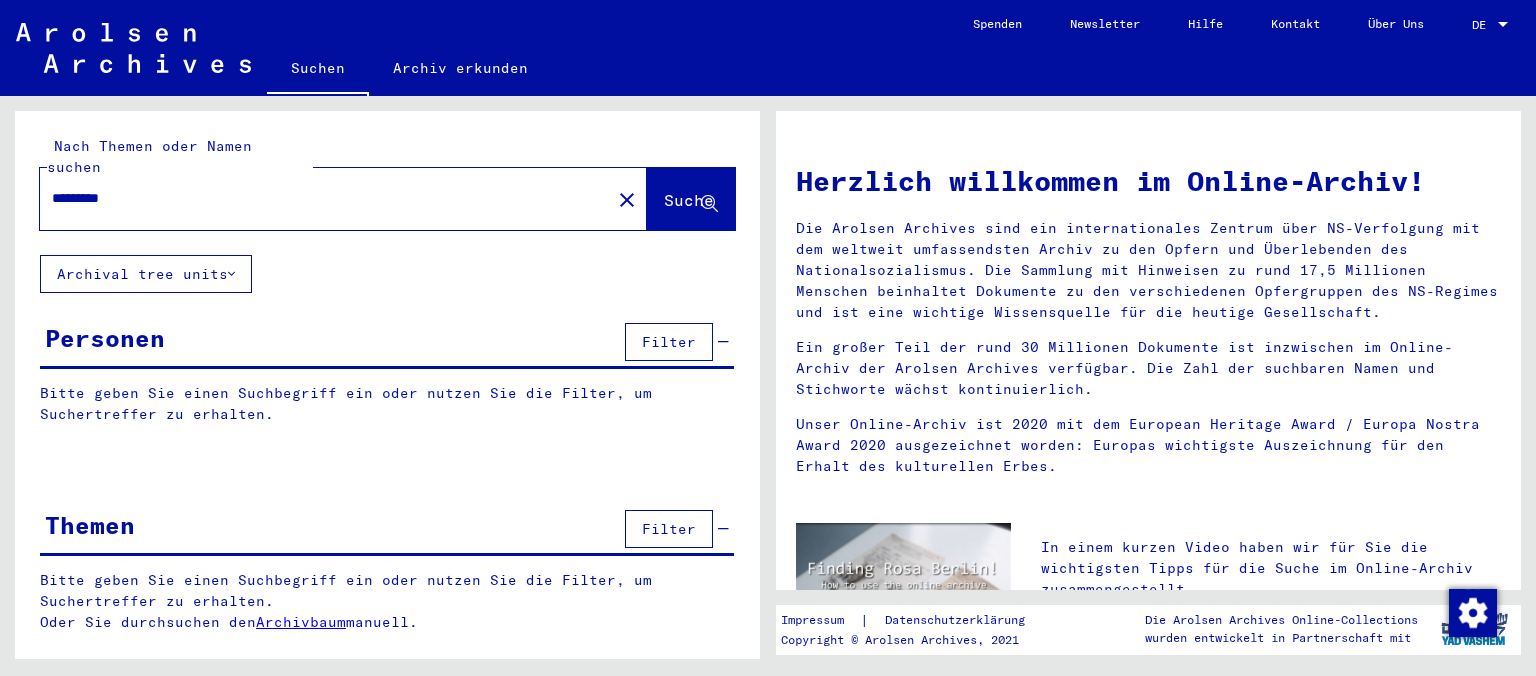 click on "Suche" 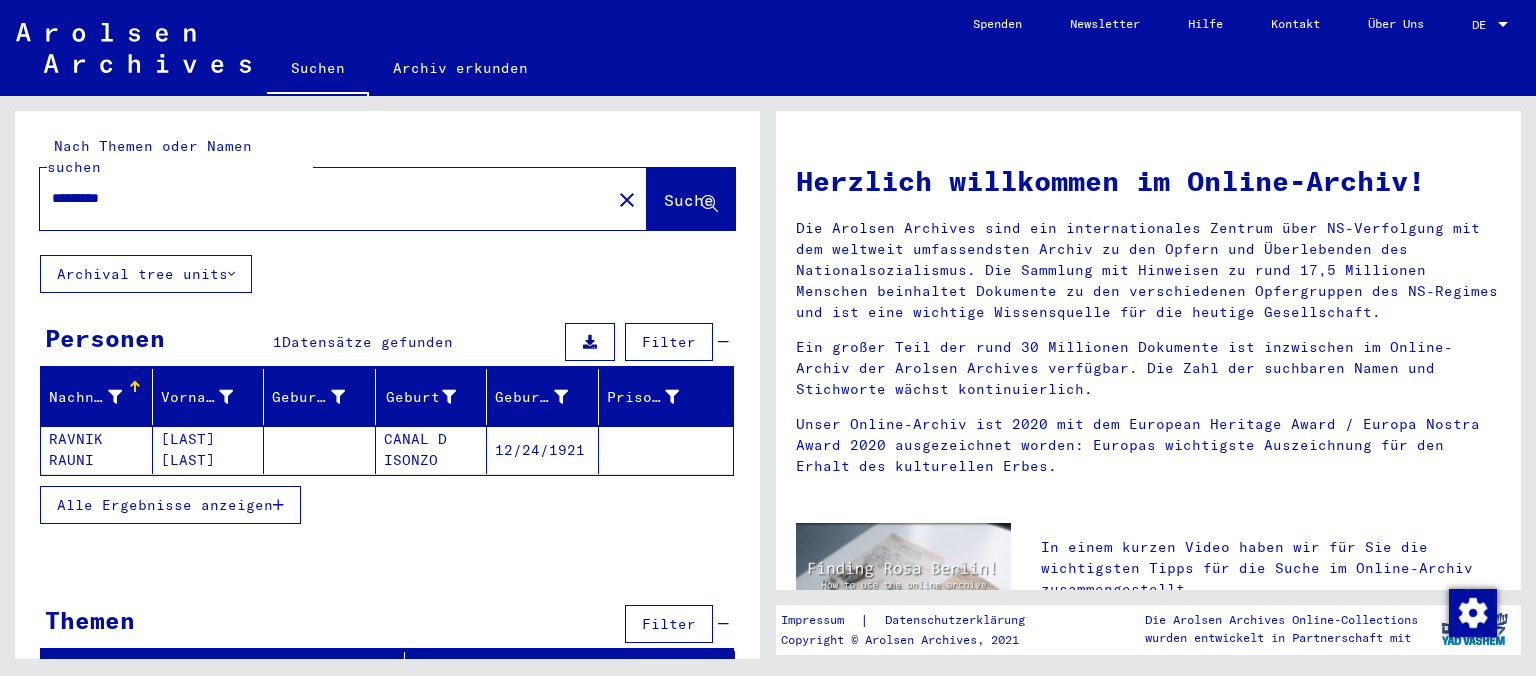 click on "Alle Ergebnisse anzeigen" at bounding box center (165, 505) 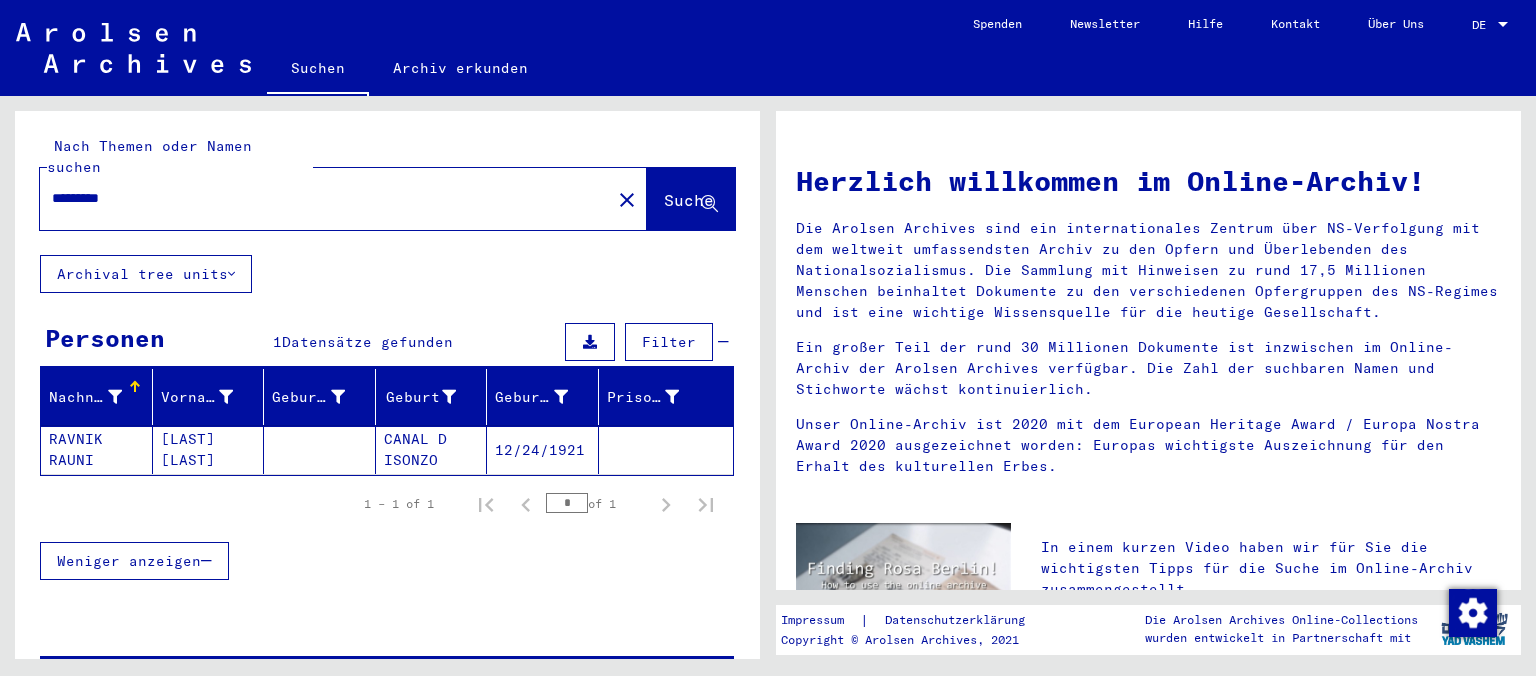 click on "RAVNIK RAUNI" 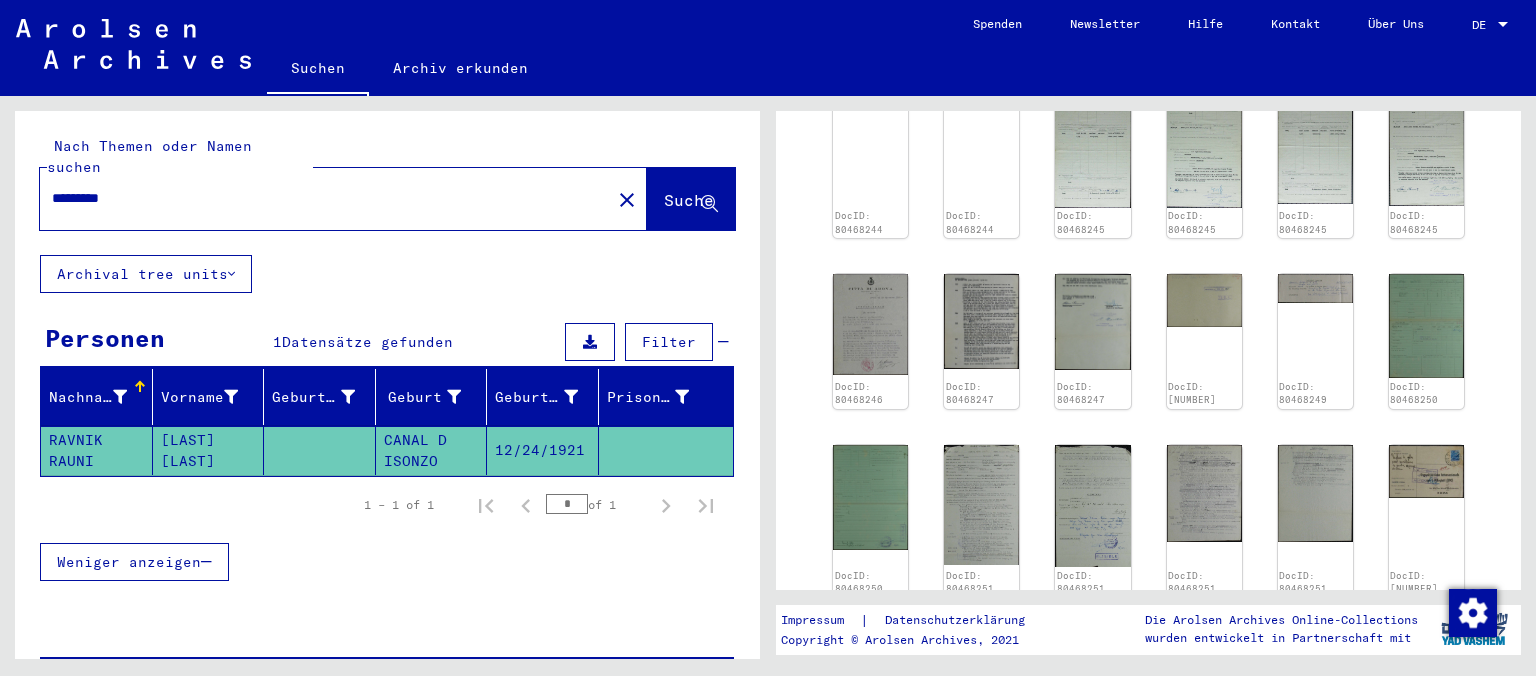 scroll, scrollTop: 368, scrollLeft: 0, axis: vertical 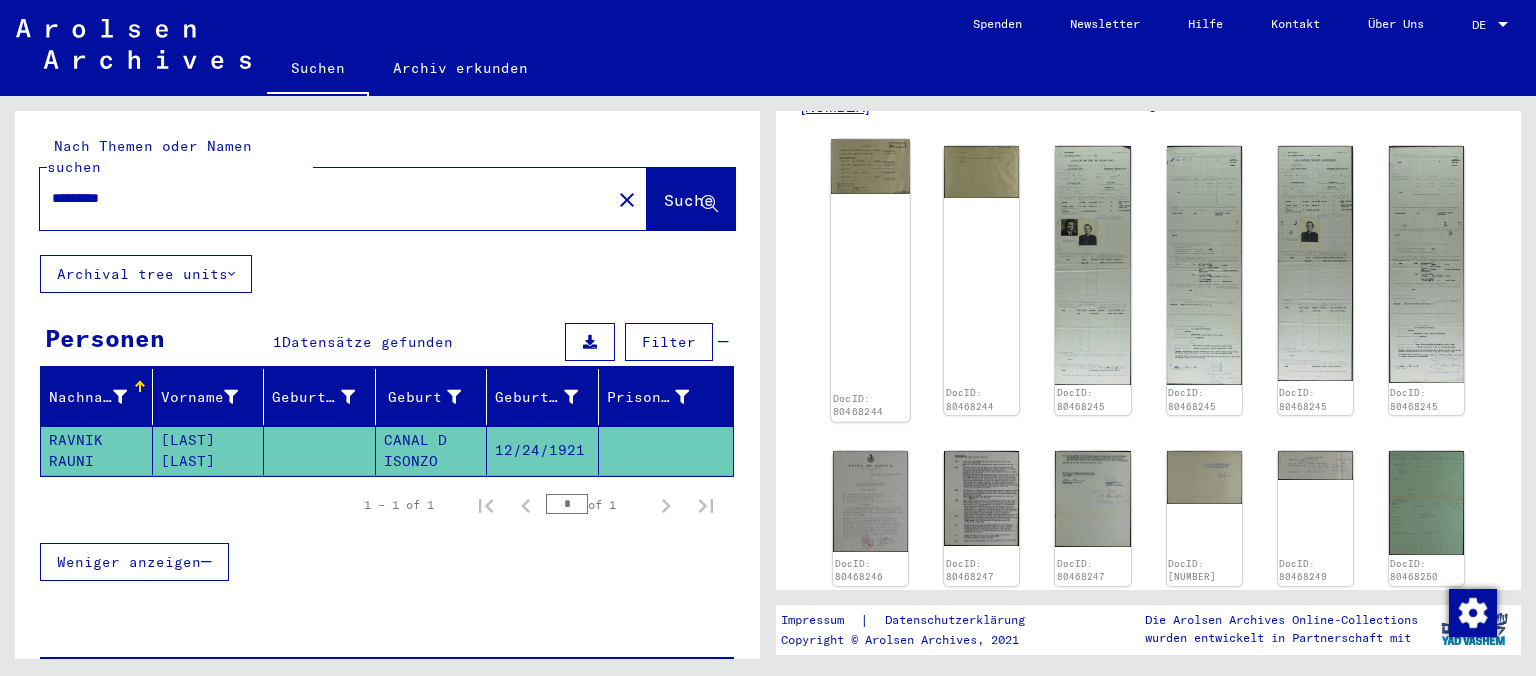 click 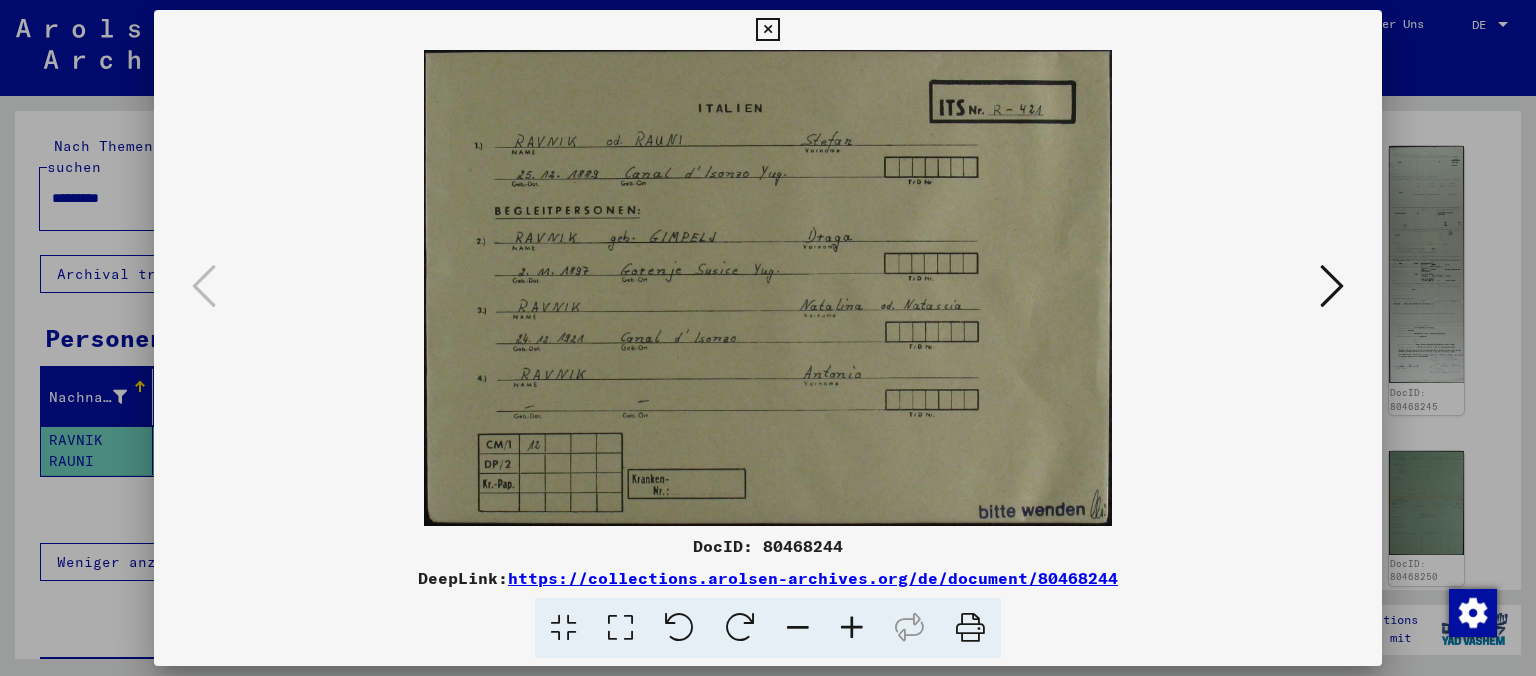 click at bounding box center [1332, 286] 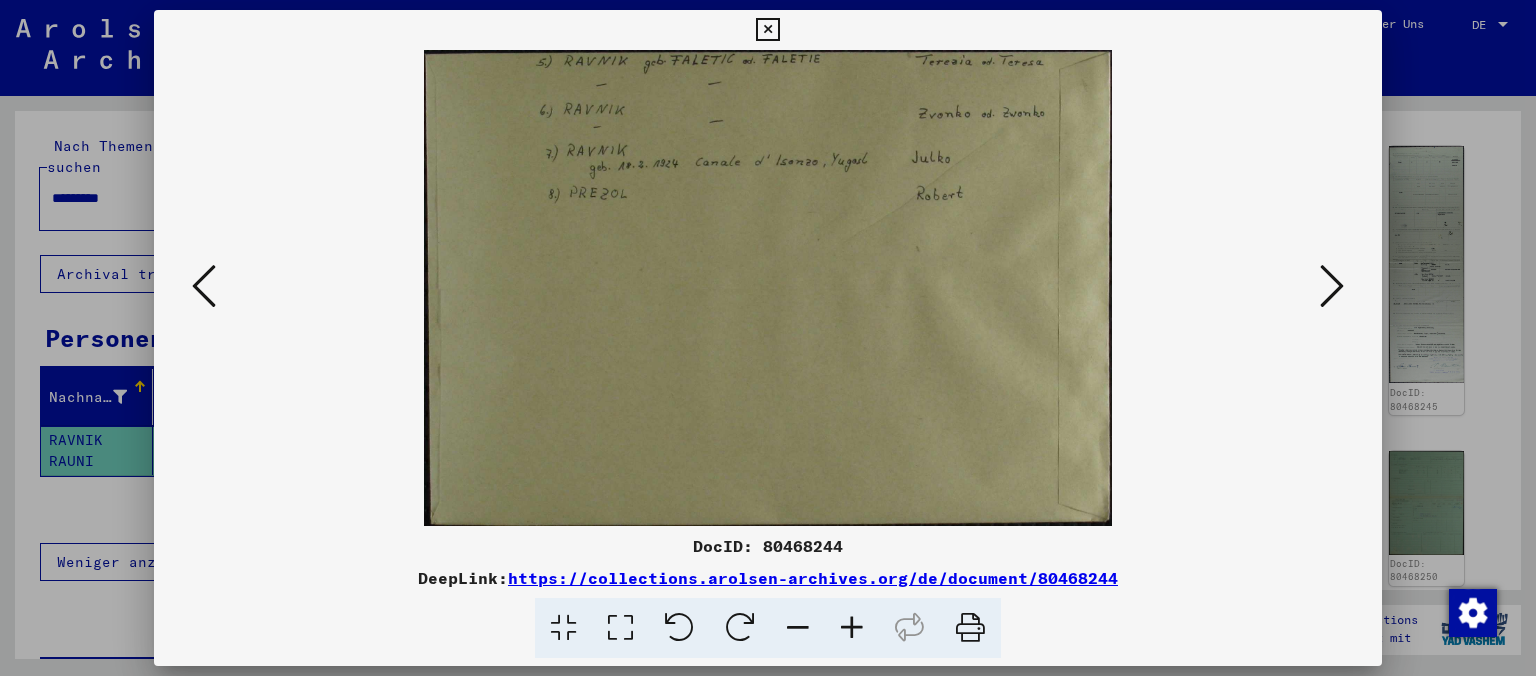 click at bounding box center [1332, 286] 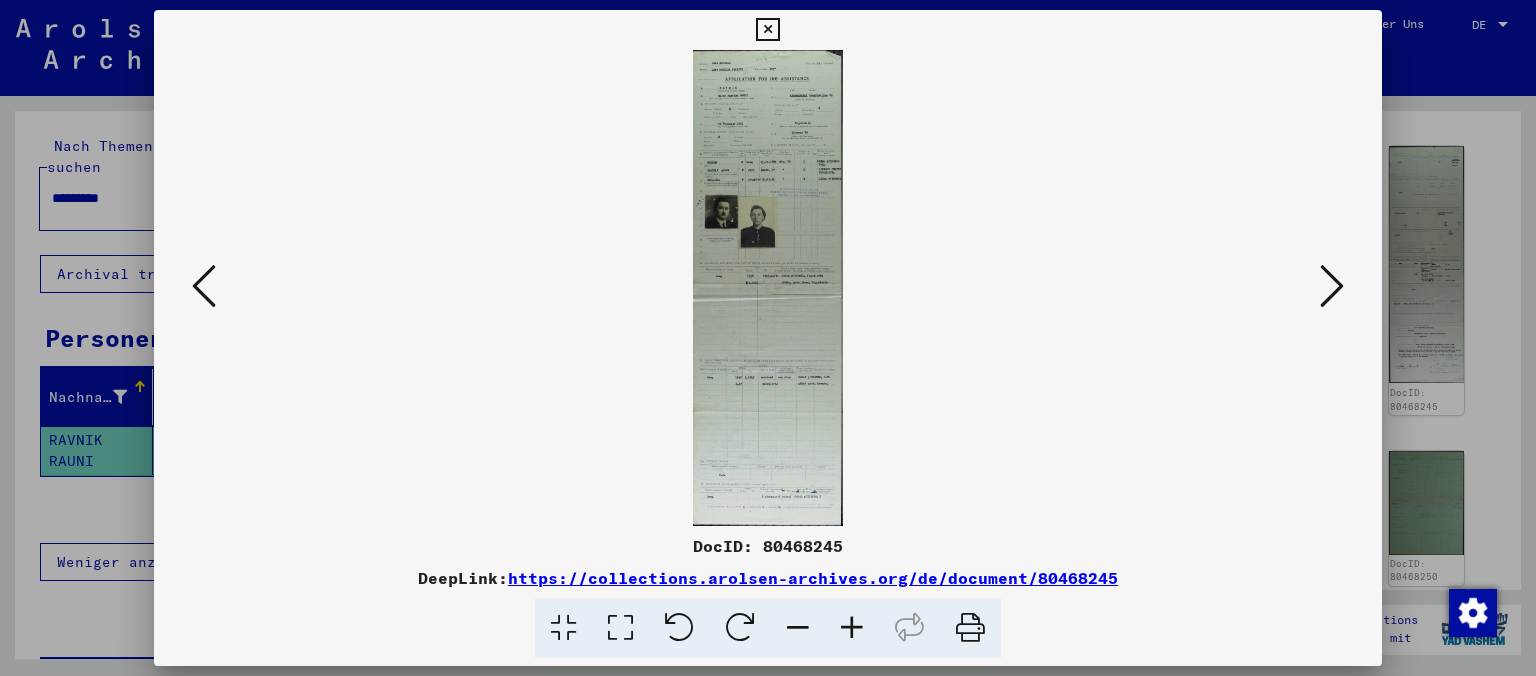 click at bounding box center (1332, 286) 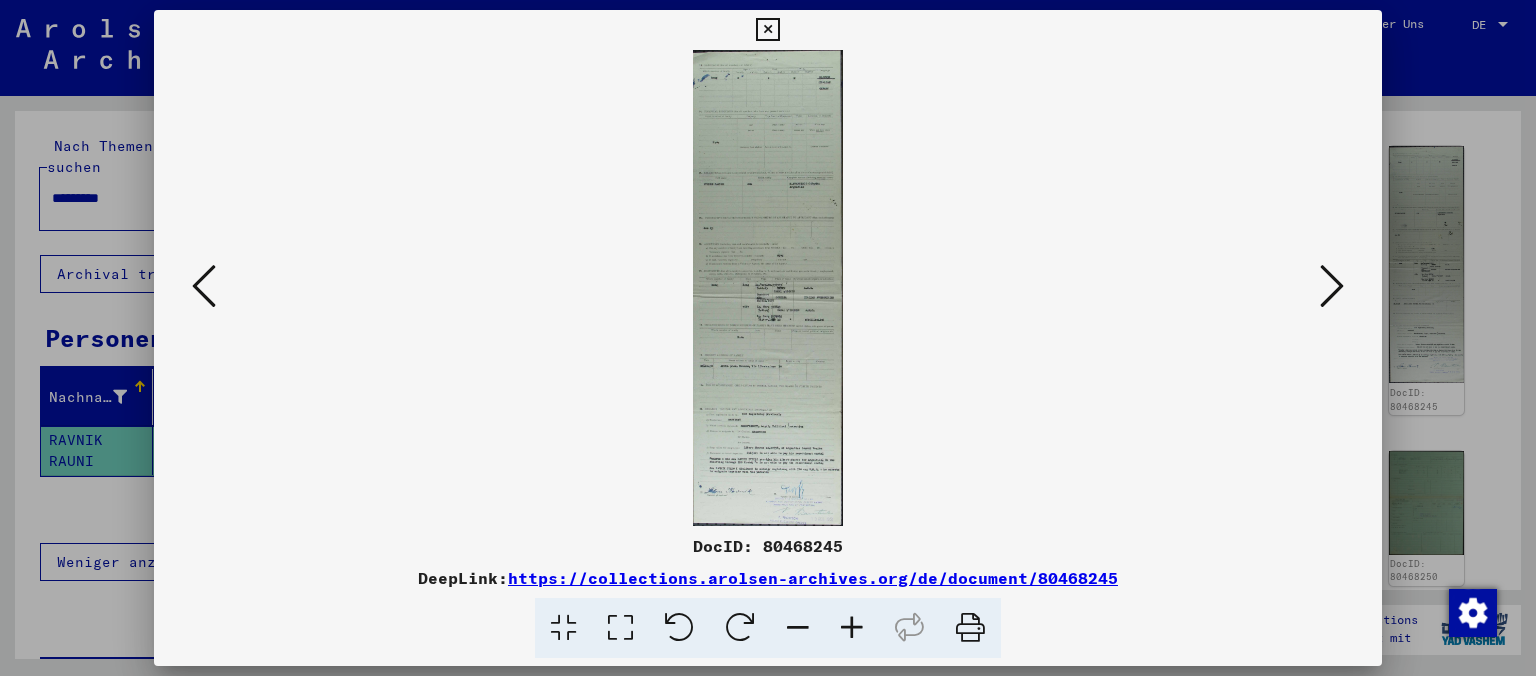 click at bounding box center (1332, 286) 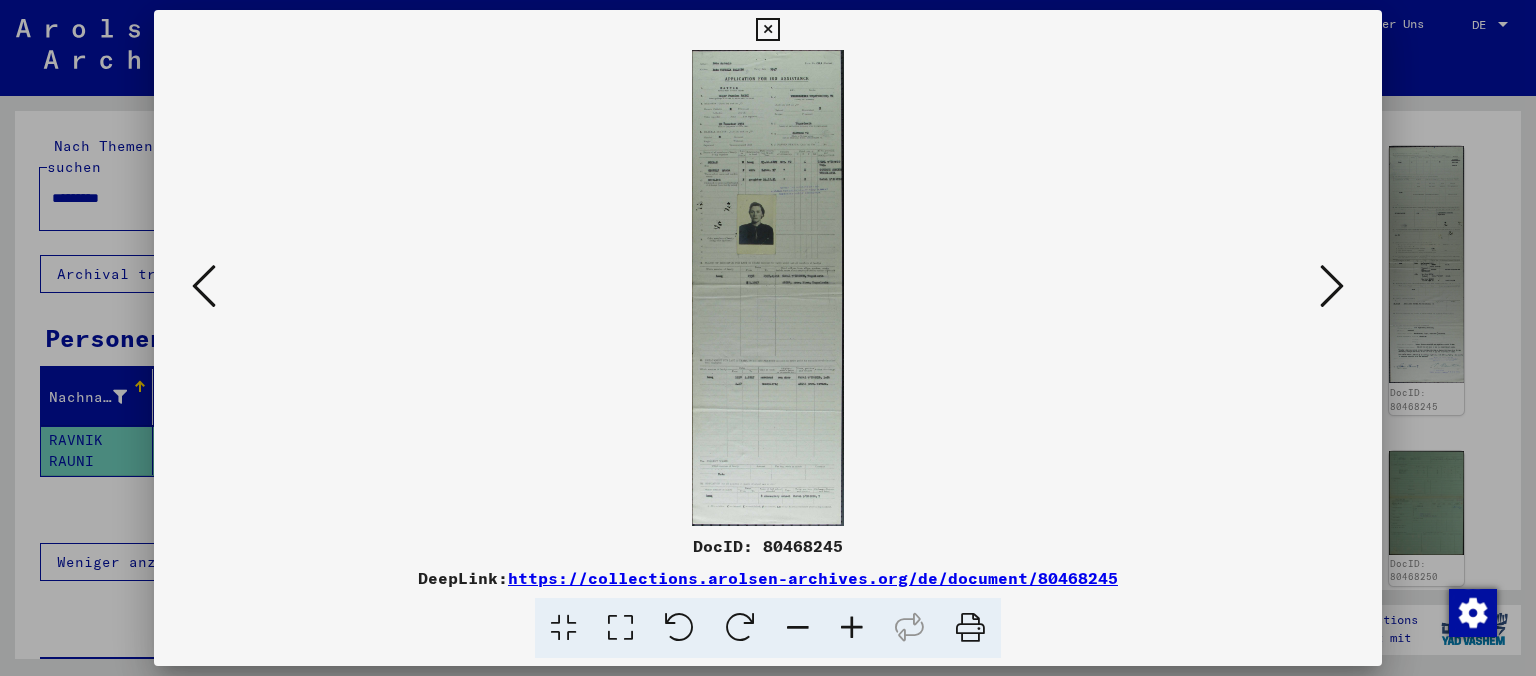 click at bounding box center [852, 628] 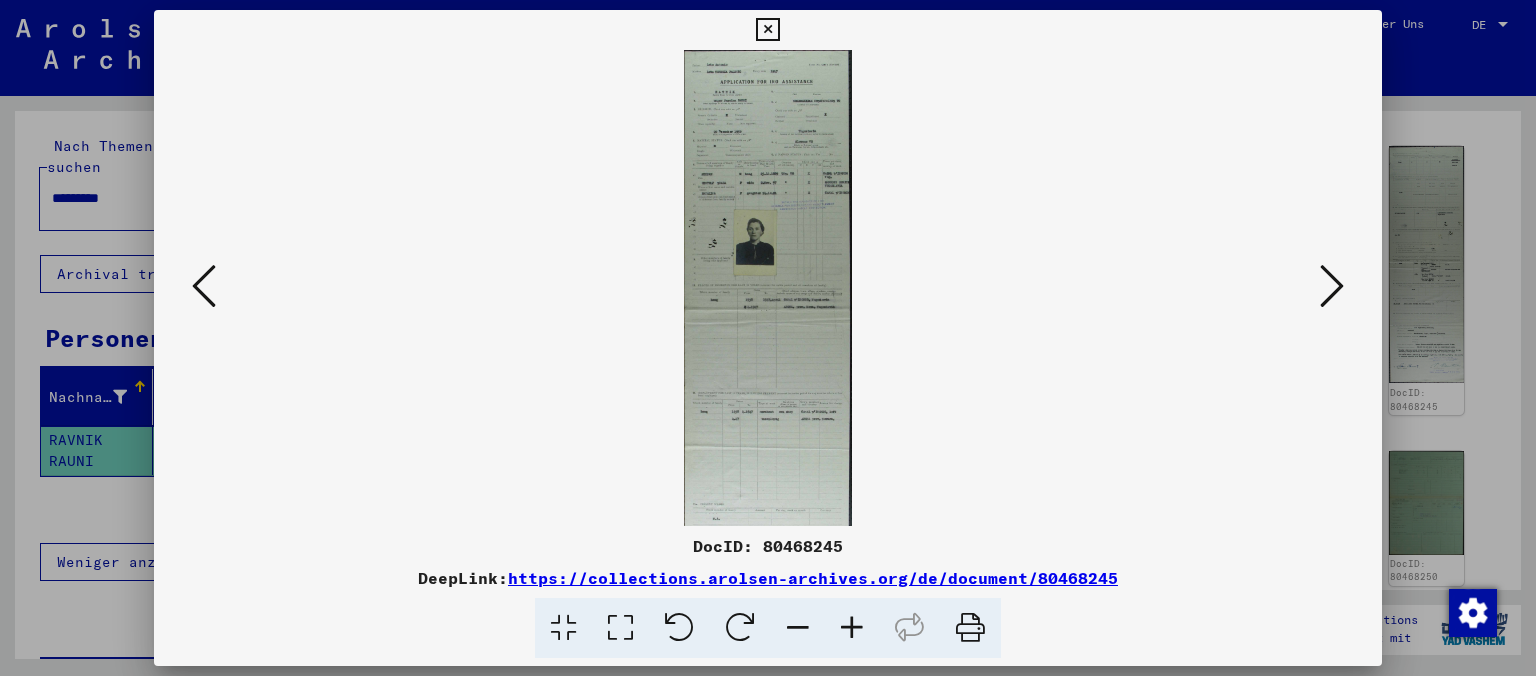 click at bounding box center [852, 628] 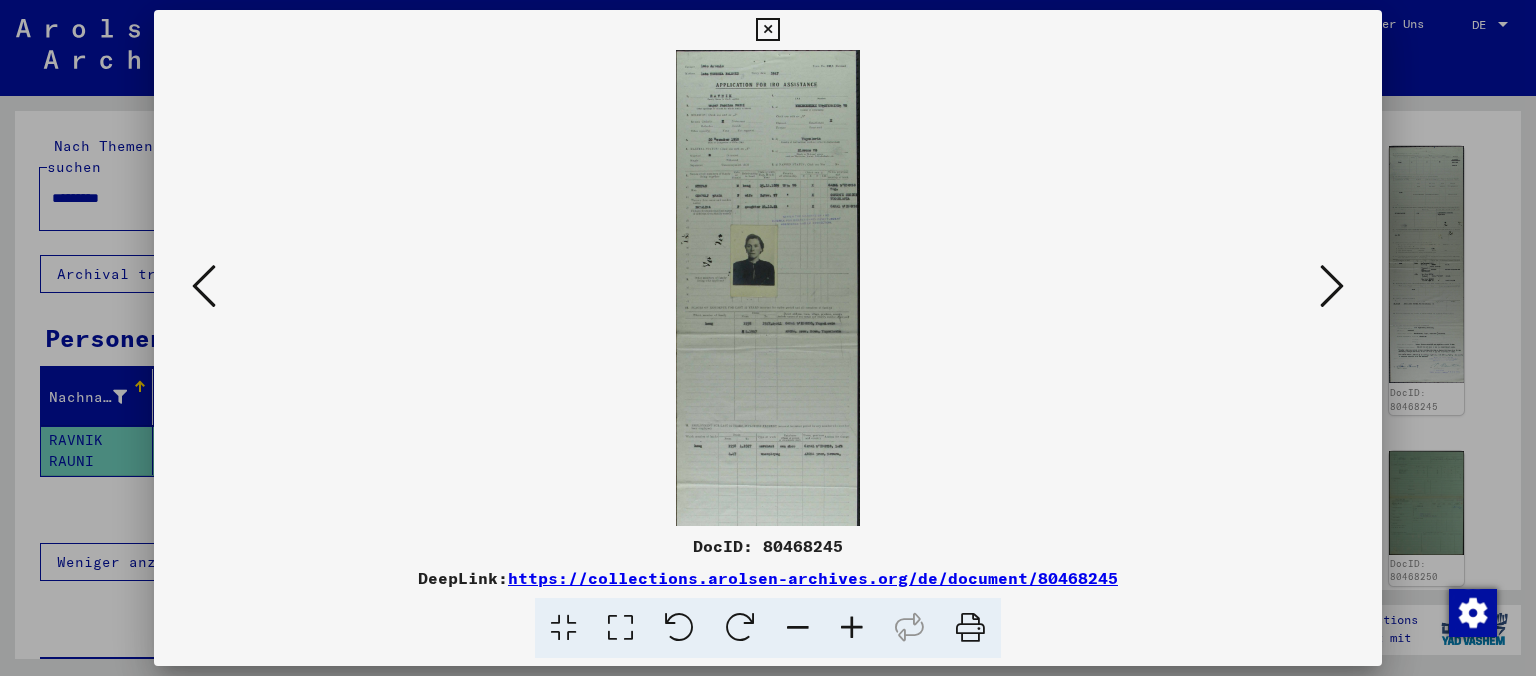 click at bounding box center [852, 628] 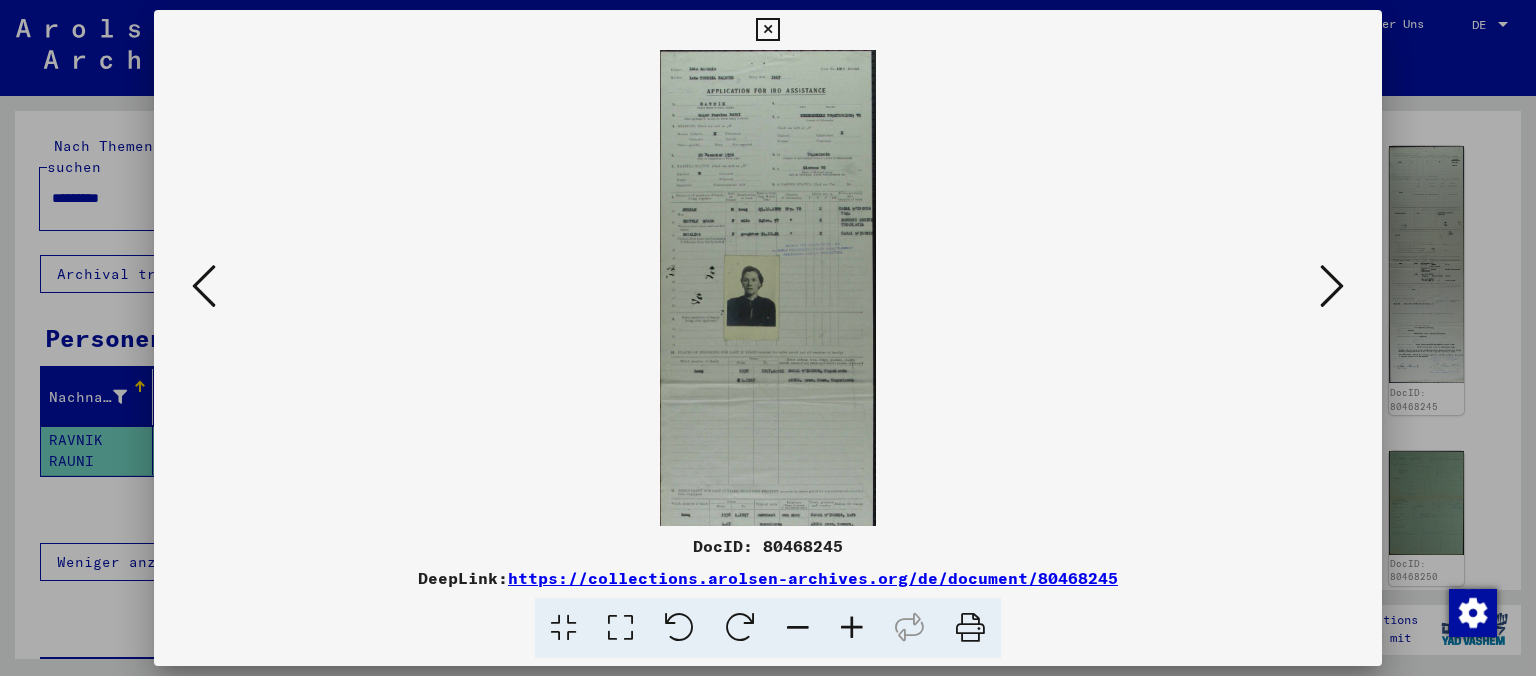 click at bounding box center [852, 628] 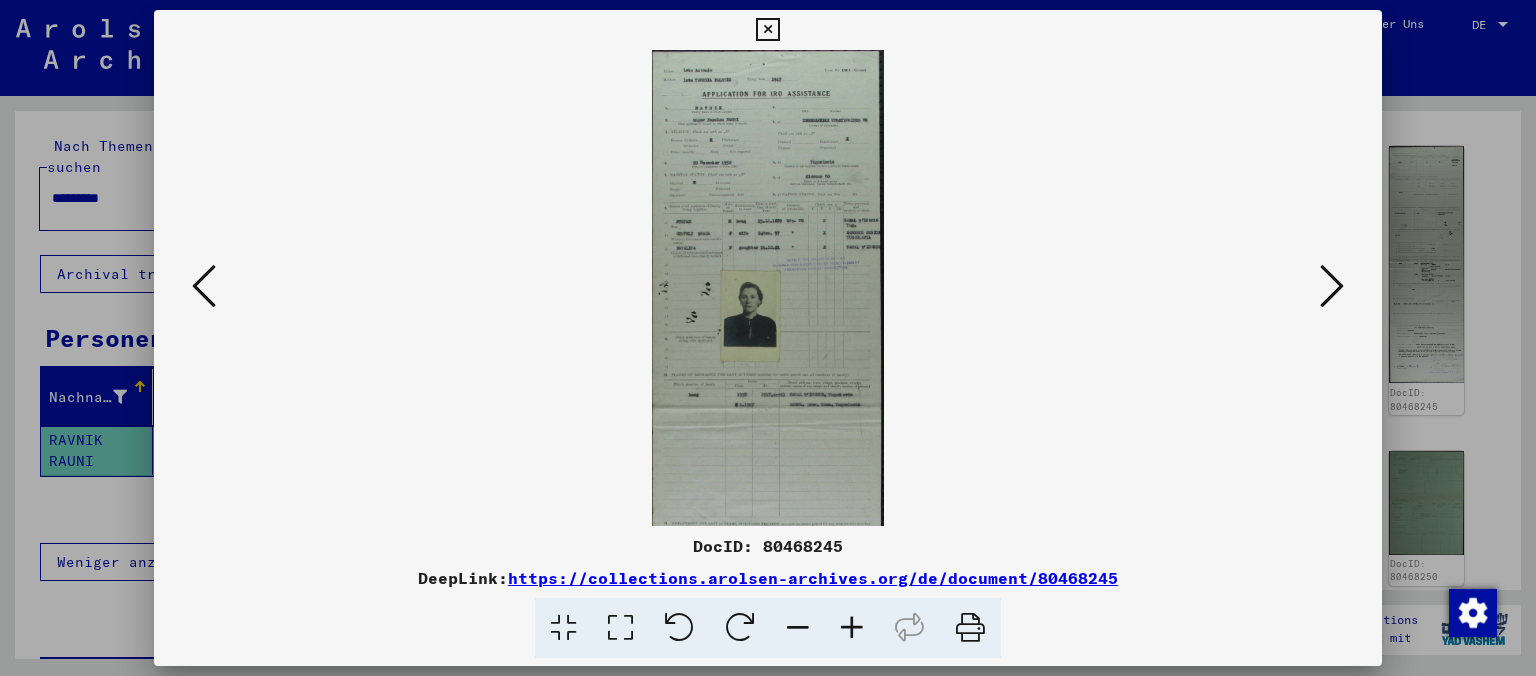 click at bounding box center [852, 628] 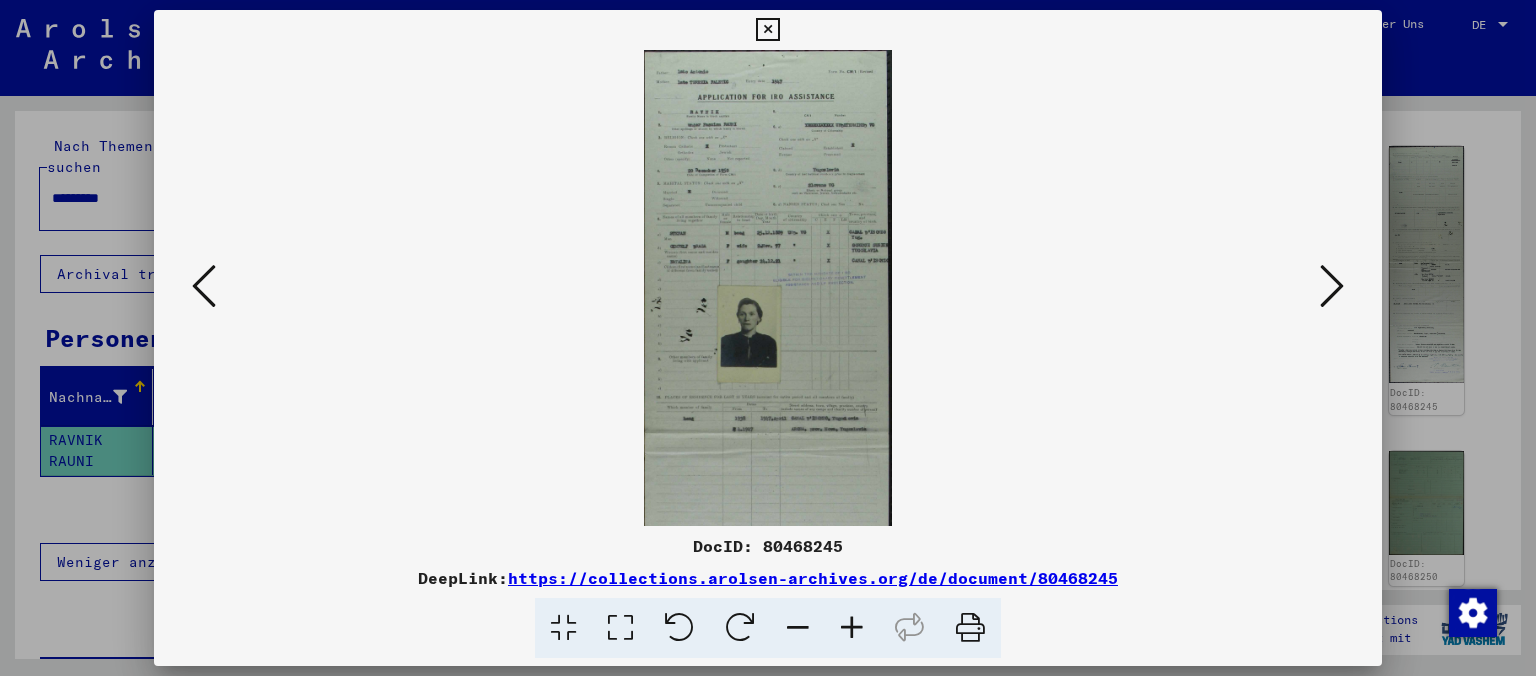 click at bounding box center (852, 628) 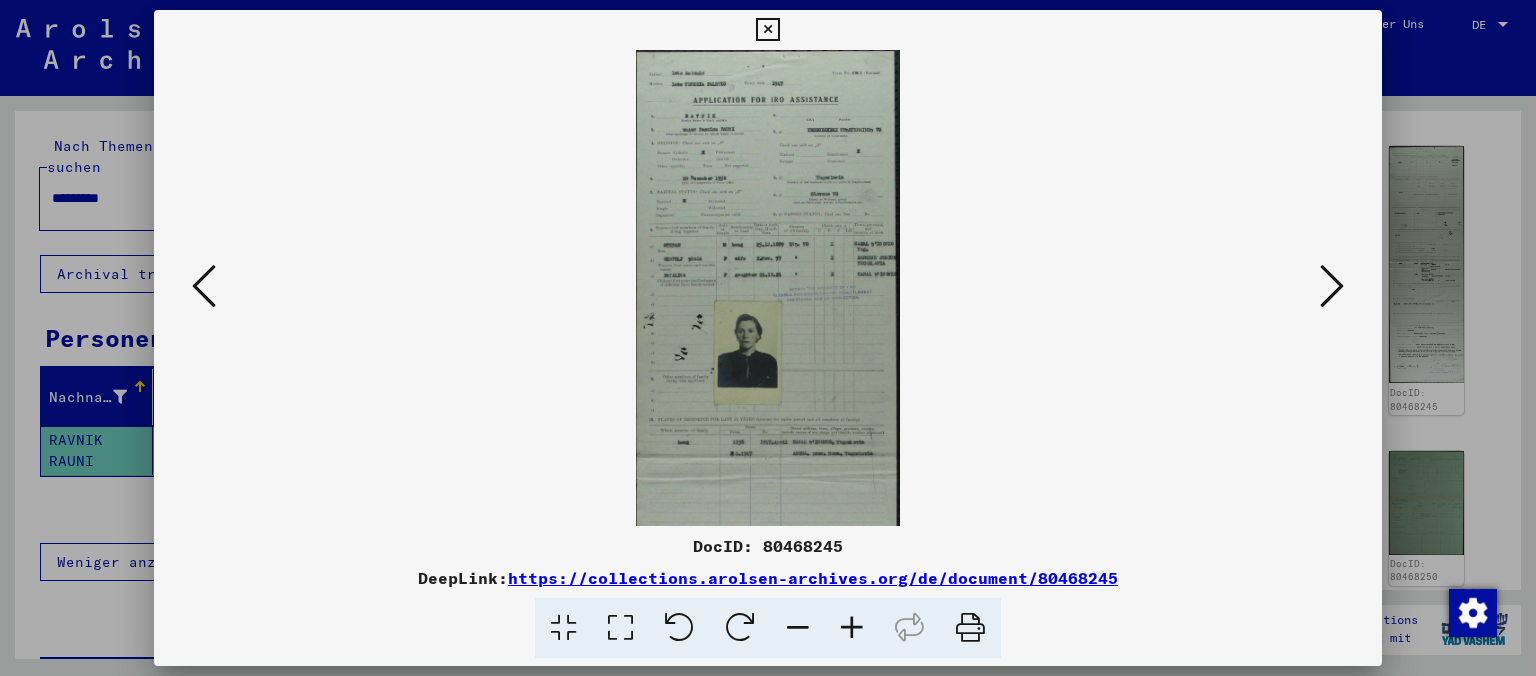 click at bounding box center (852, 628) 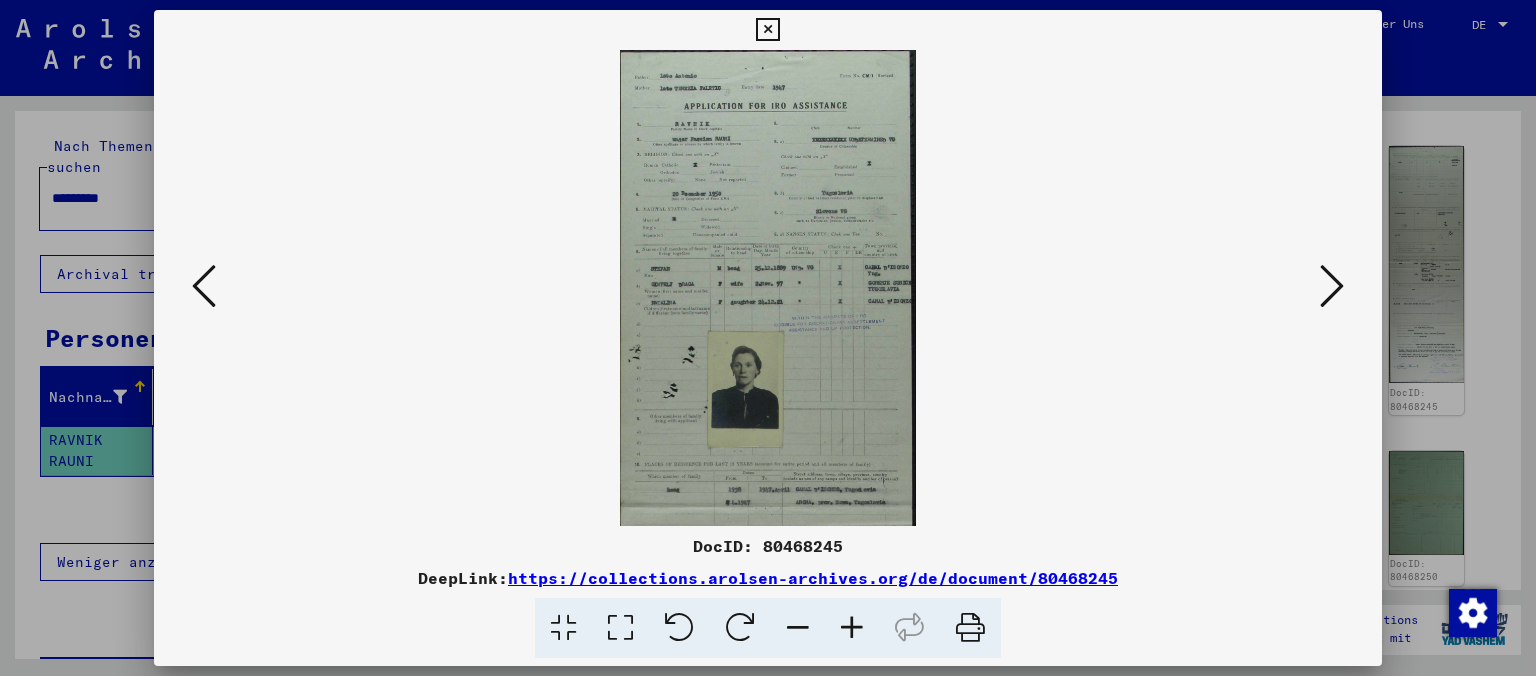 click at bounding box center (852, 628) 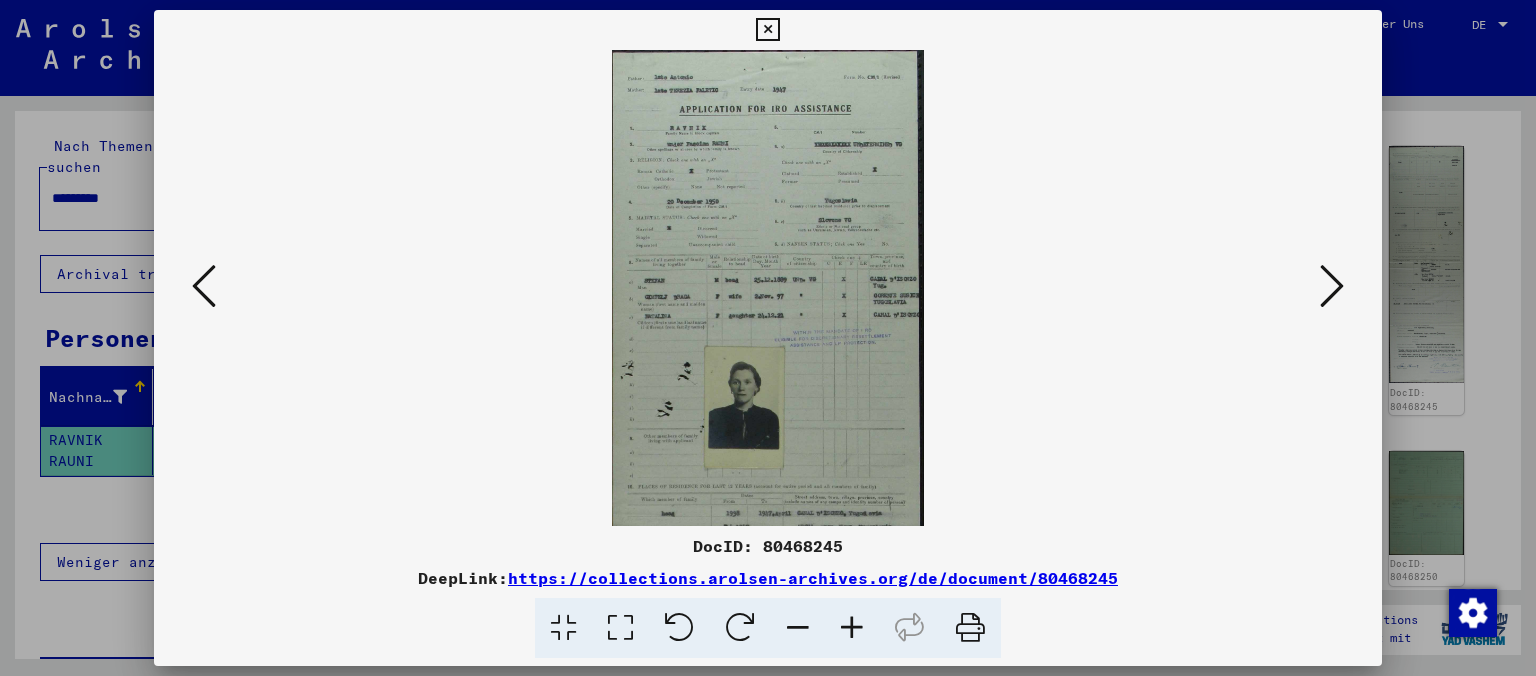 click at bounding box center (852, 628) 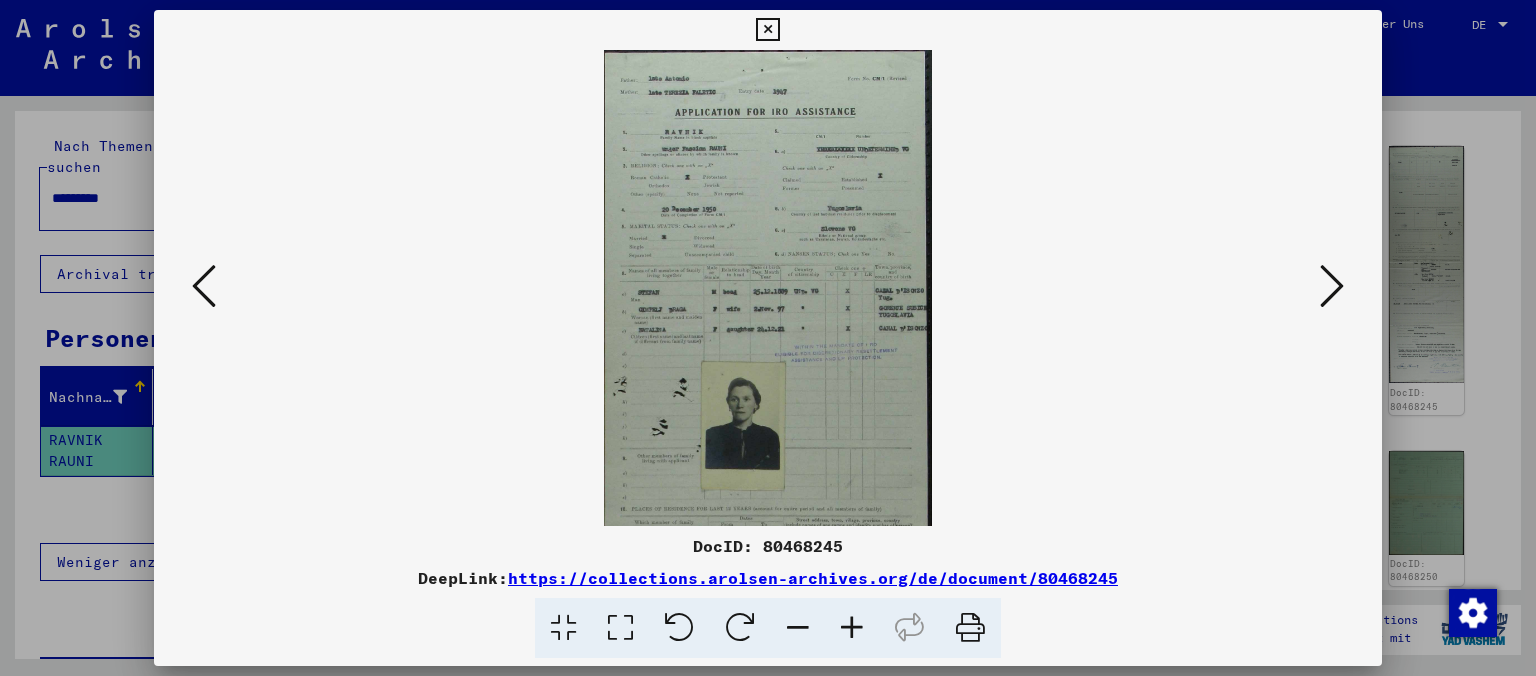 click at bounding box center [852, 628] 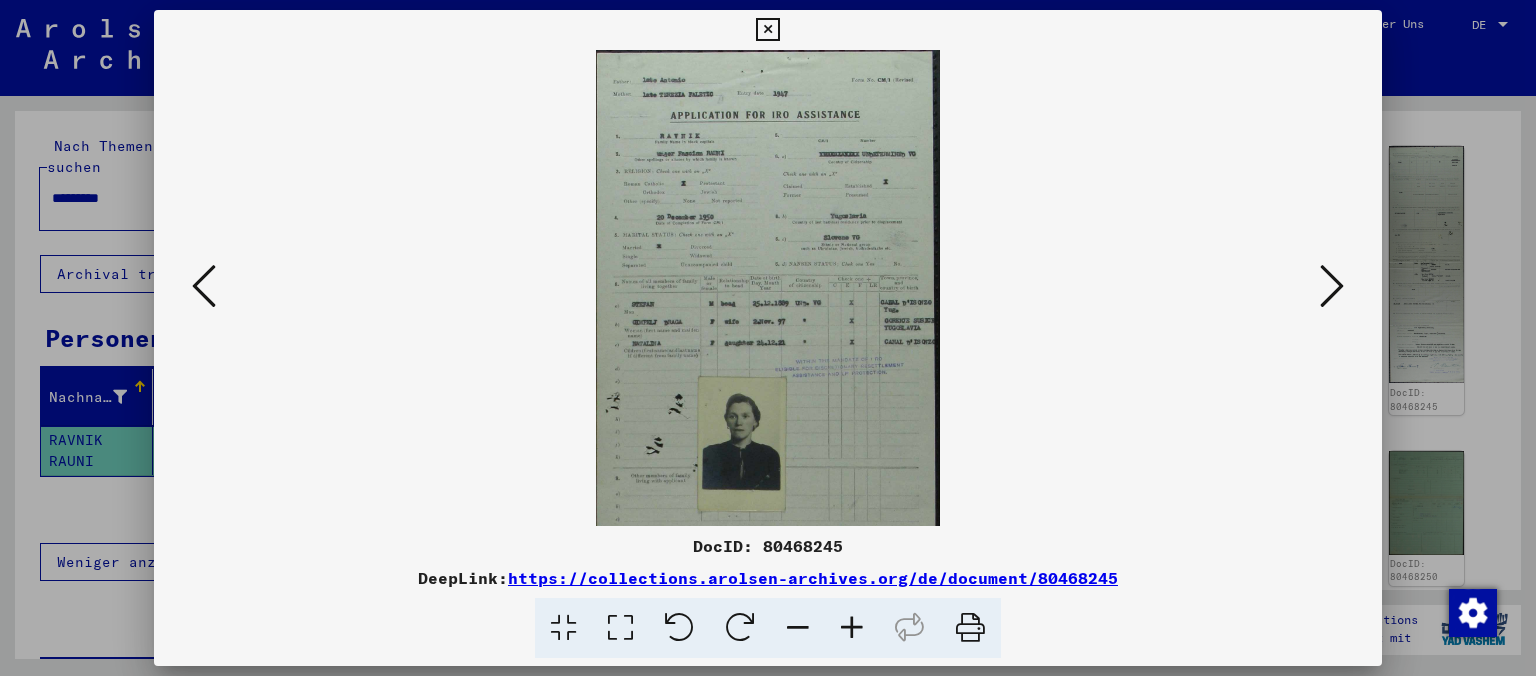 click at bounding box center (852, 628) 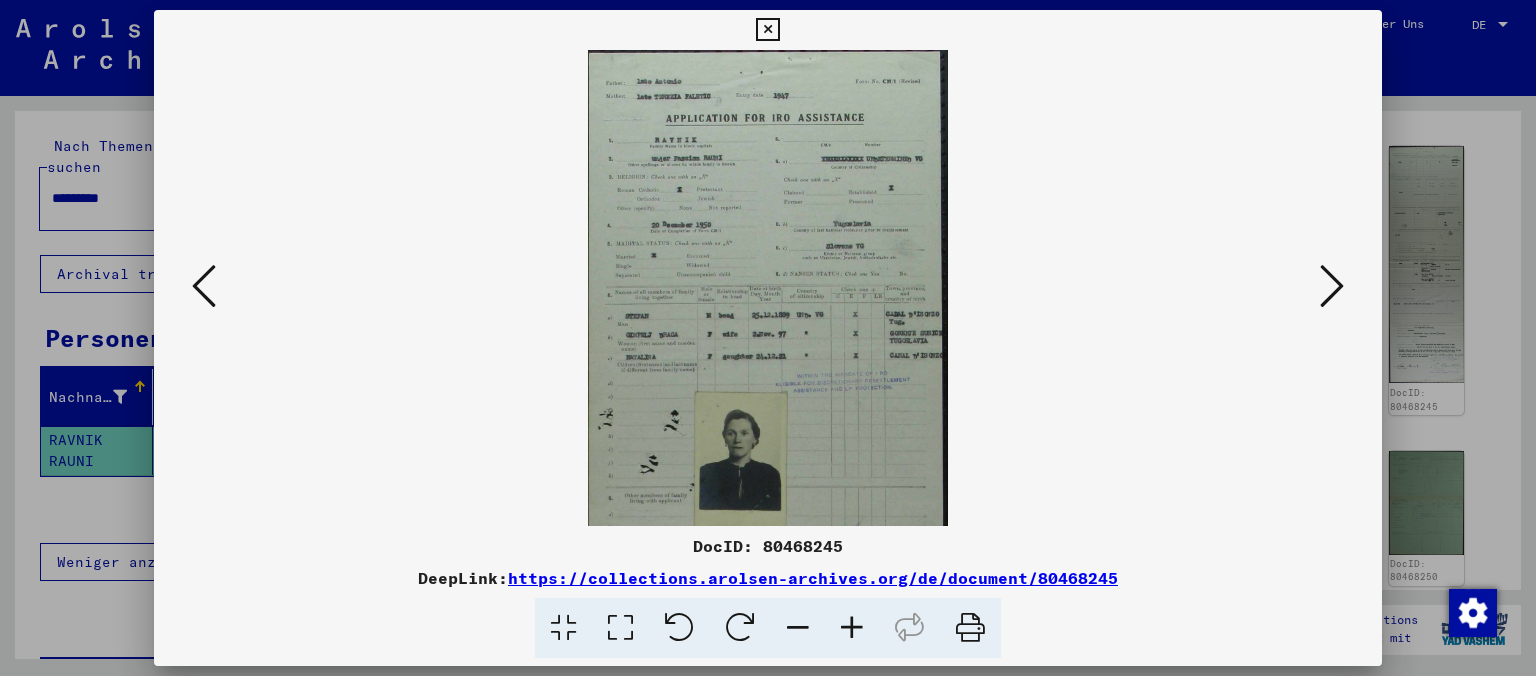 click at bounding box center (852, 628) 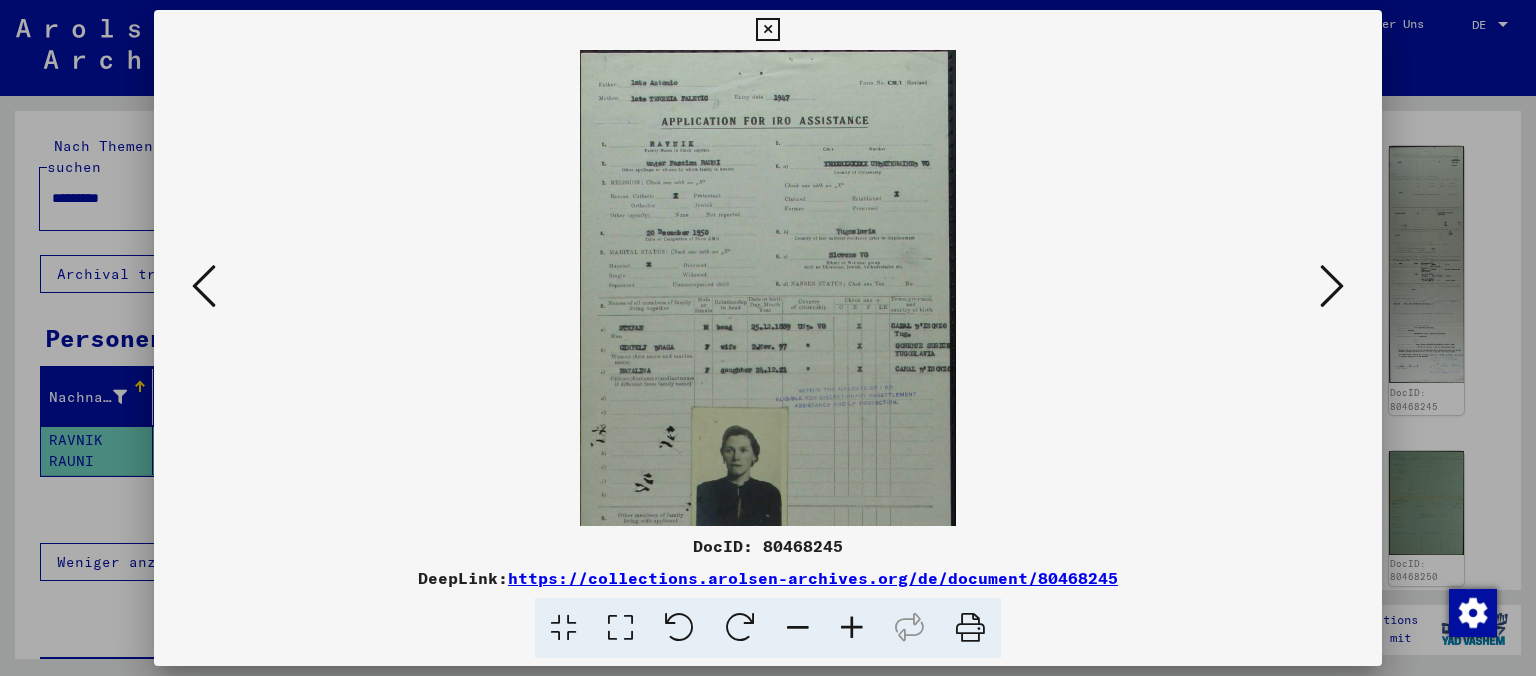 click at bounding box center (1332, 286) 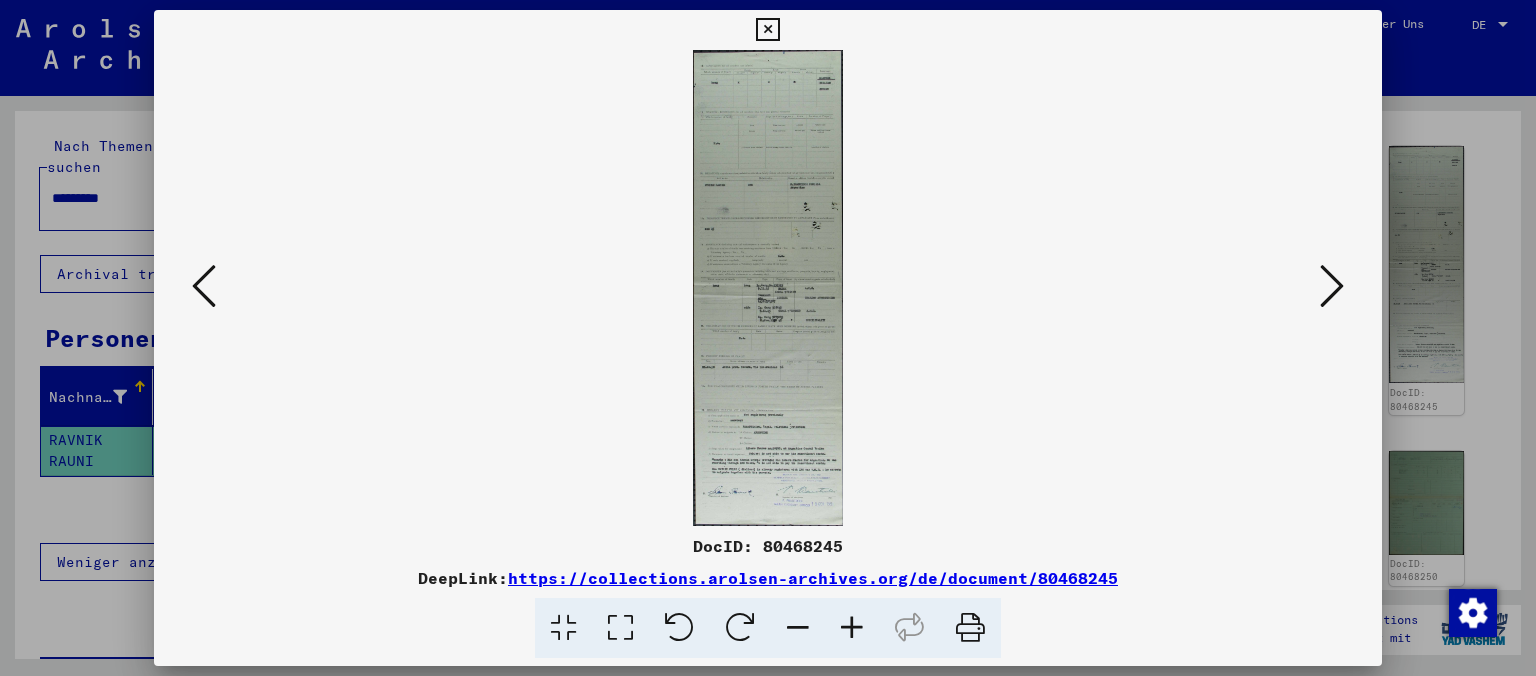 click at bounding box center [1332, 286] 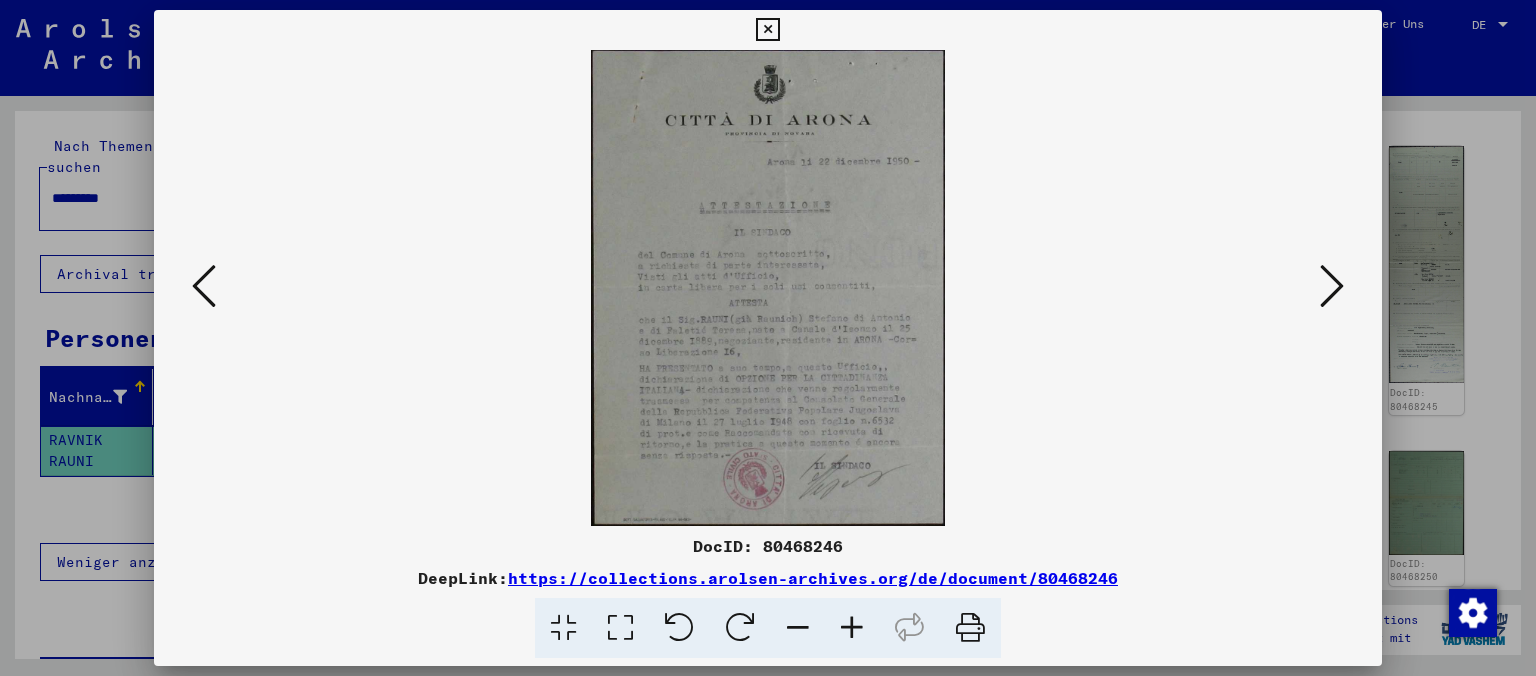click at bounding box center (1332, 286) 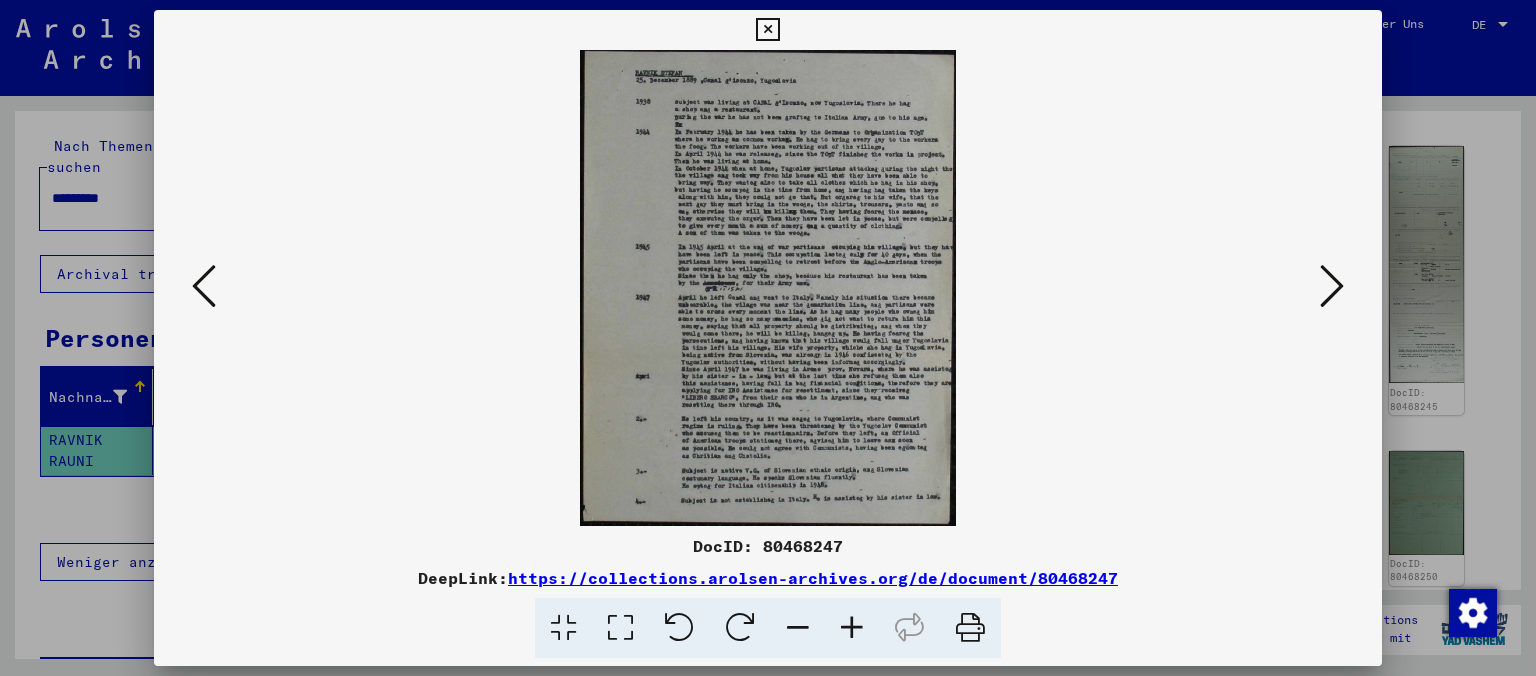 click at bounding box center [1332, 286] 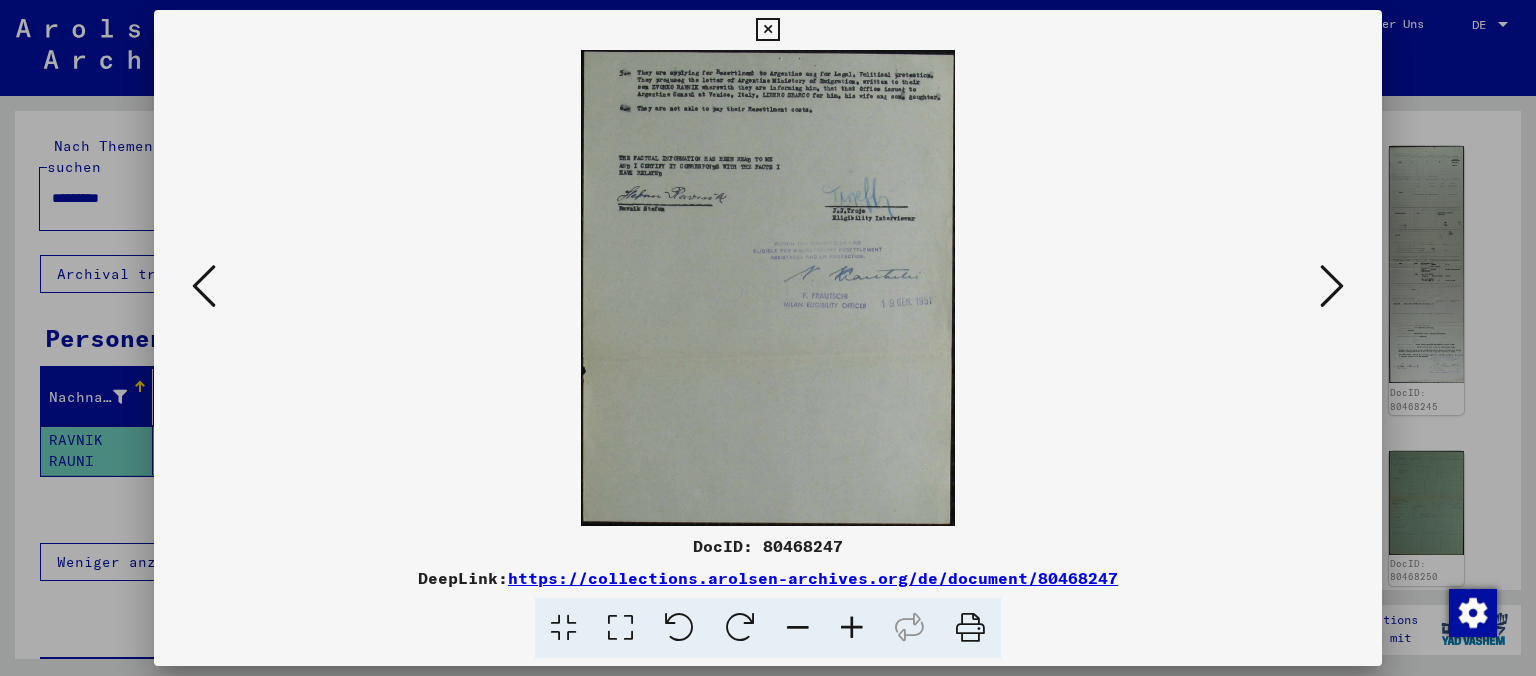 click at bounding box center (1332, 286) 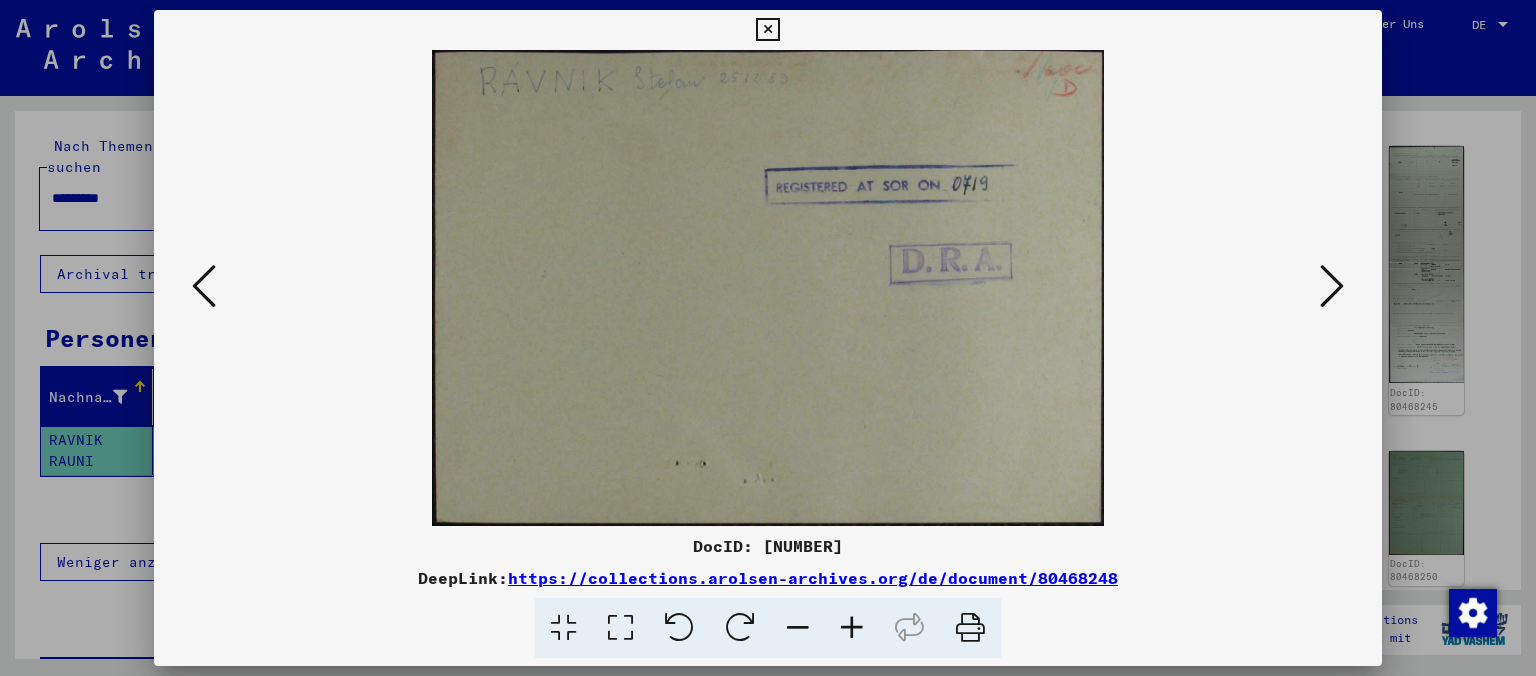 click at bounding box center (1332, 286) 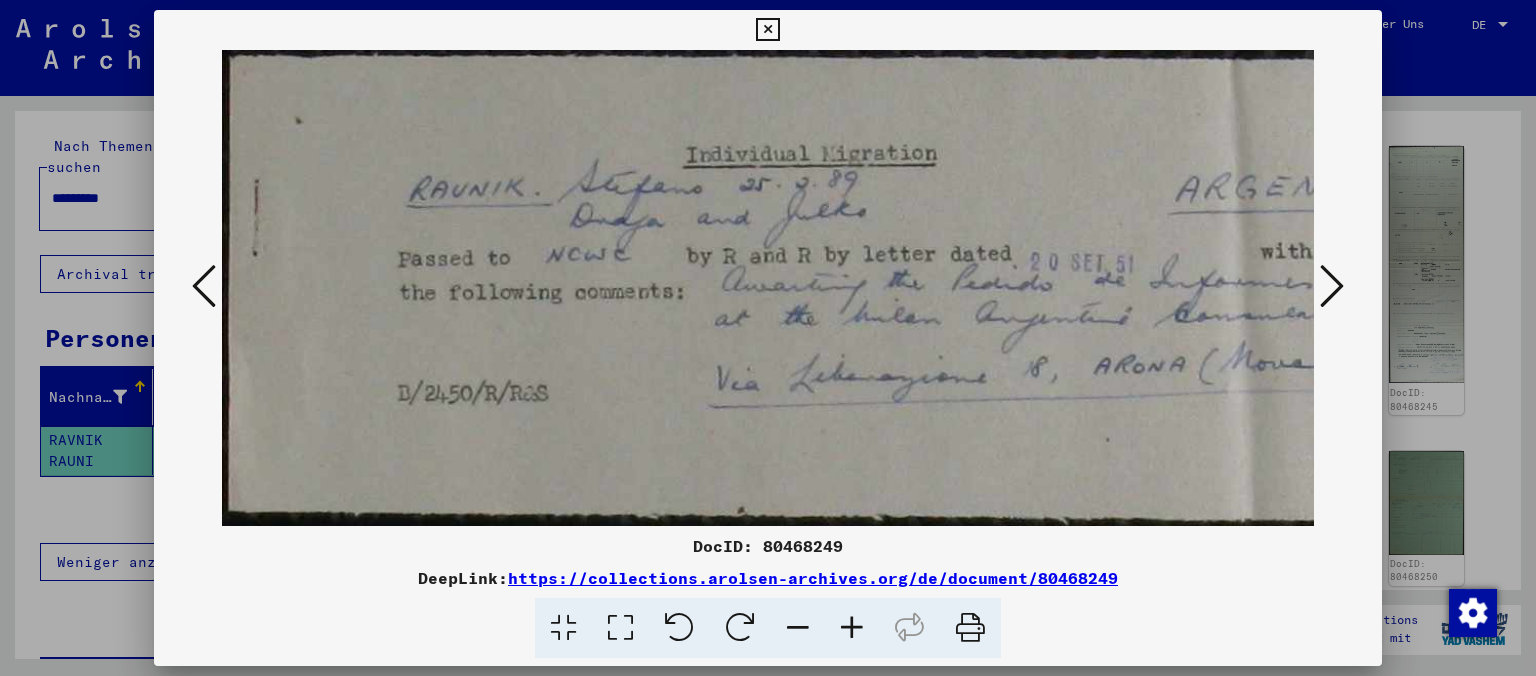 click at bounding box center [1332, 286] 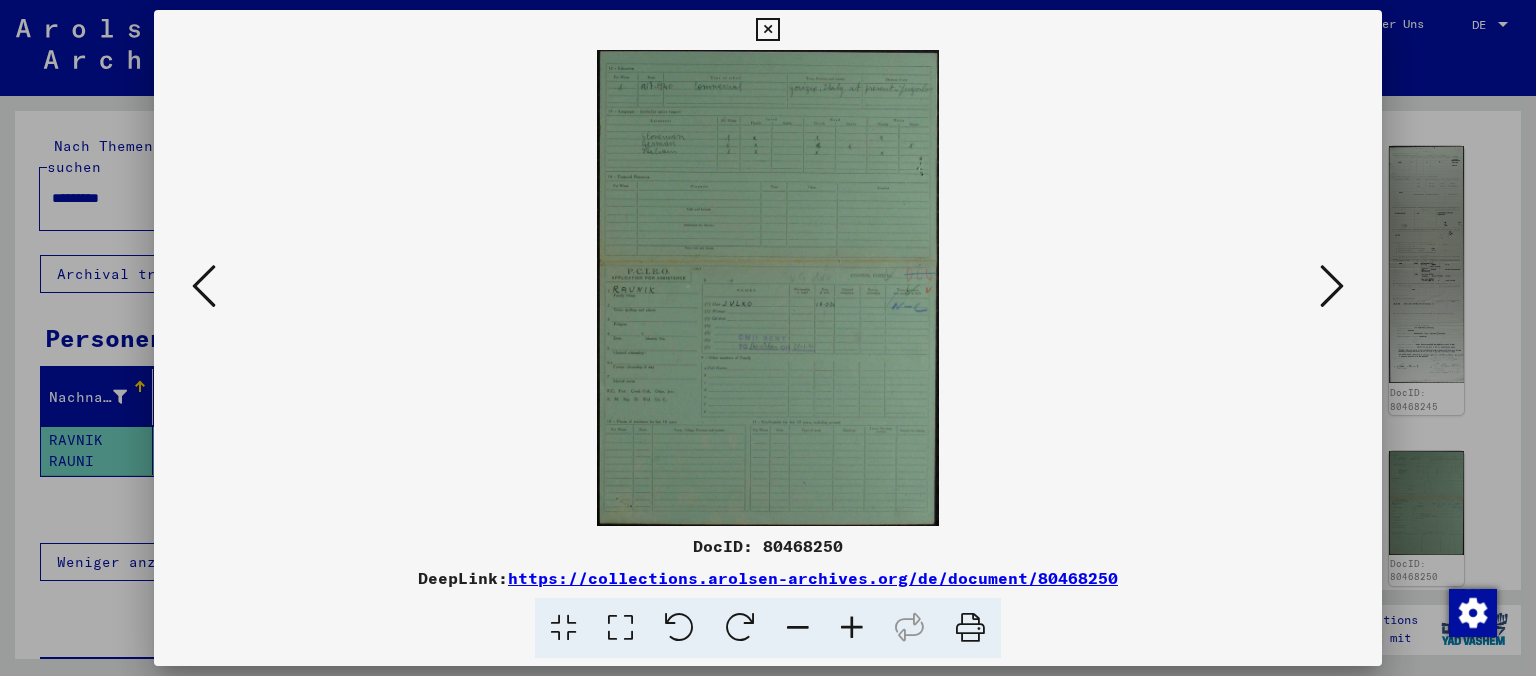 click at bounding box center (1332, 286) 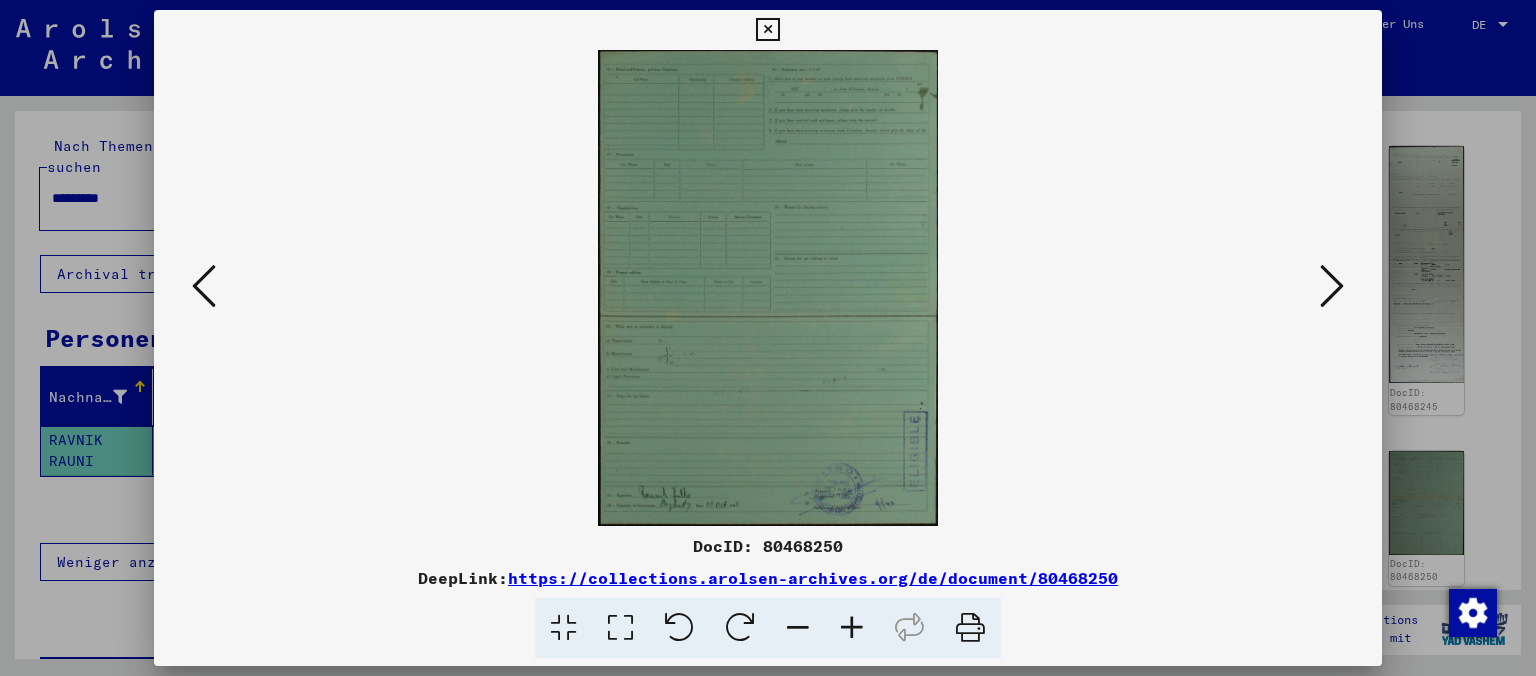 click at bounding box center (1332, 286) 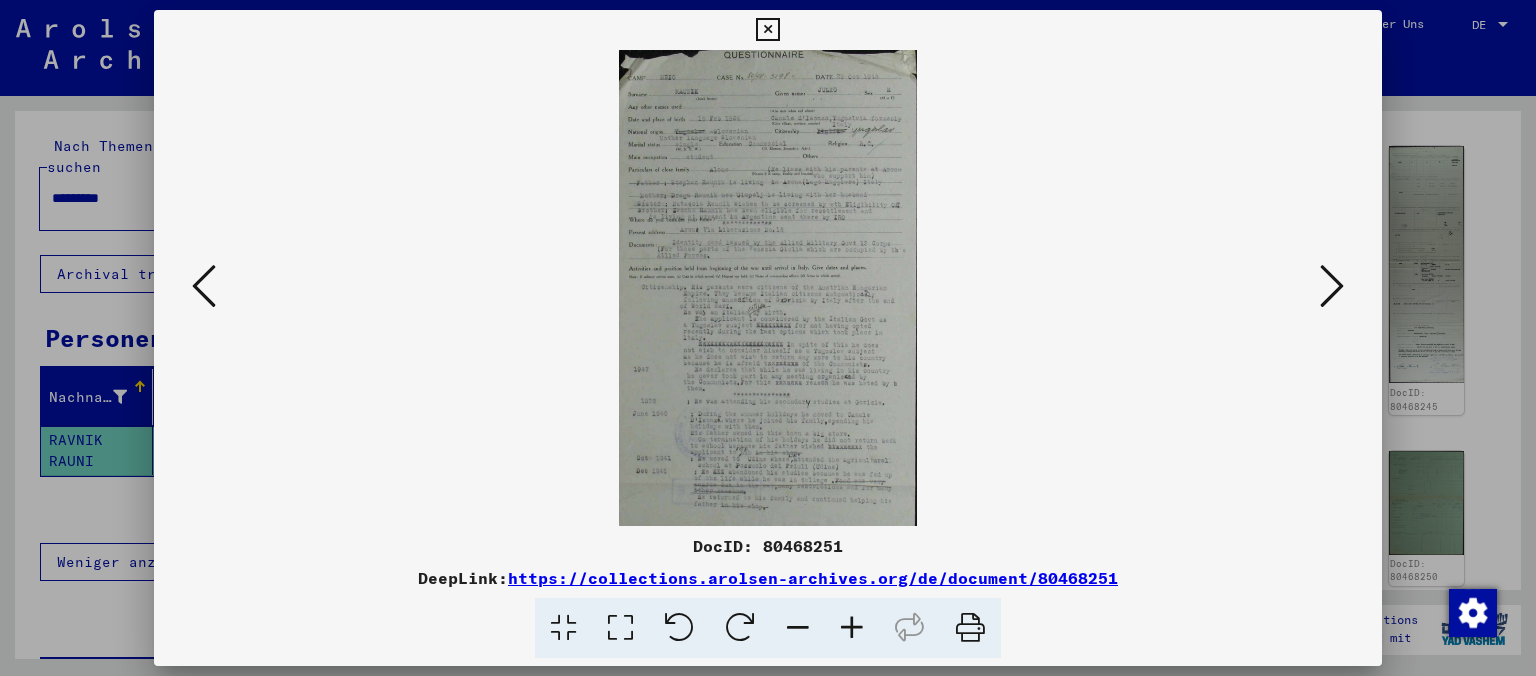 click at bounding box center [1332, 286] 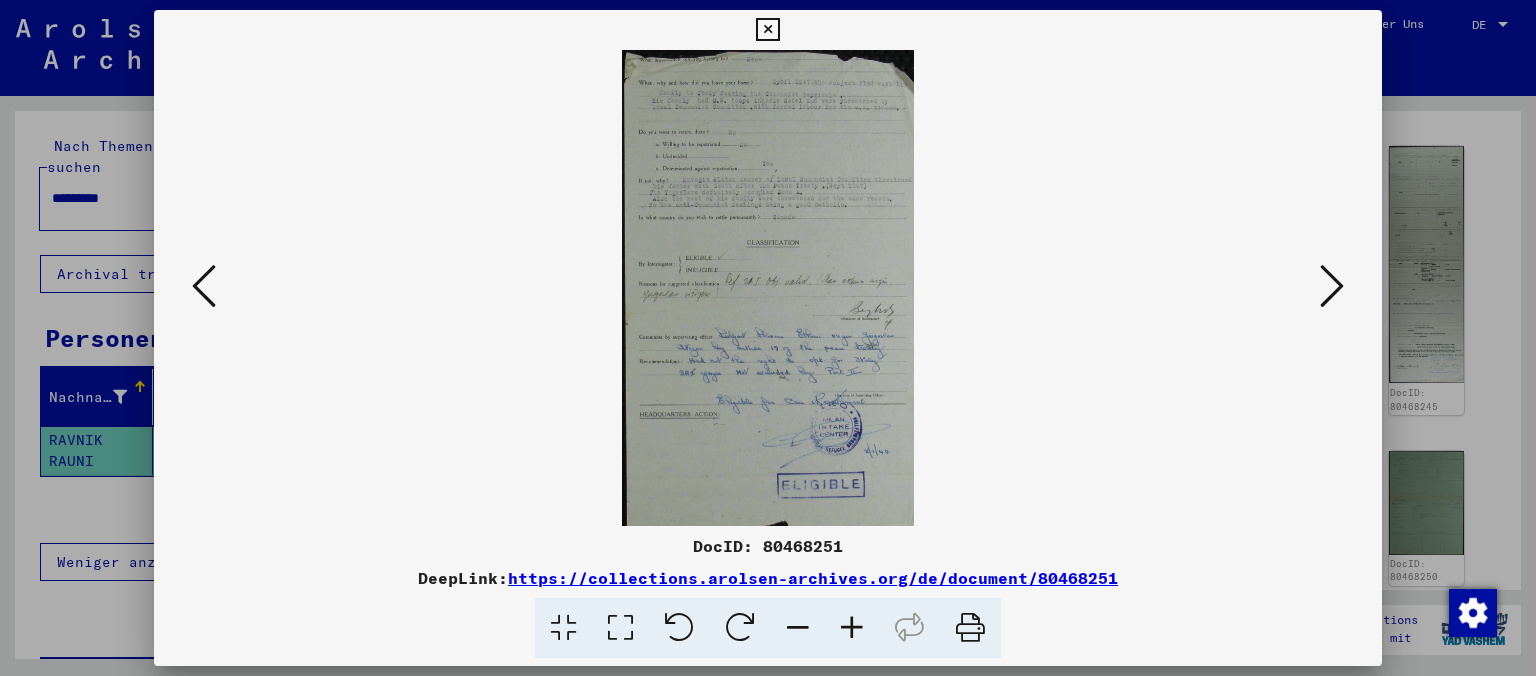 click at bounding box center [1332, 286] 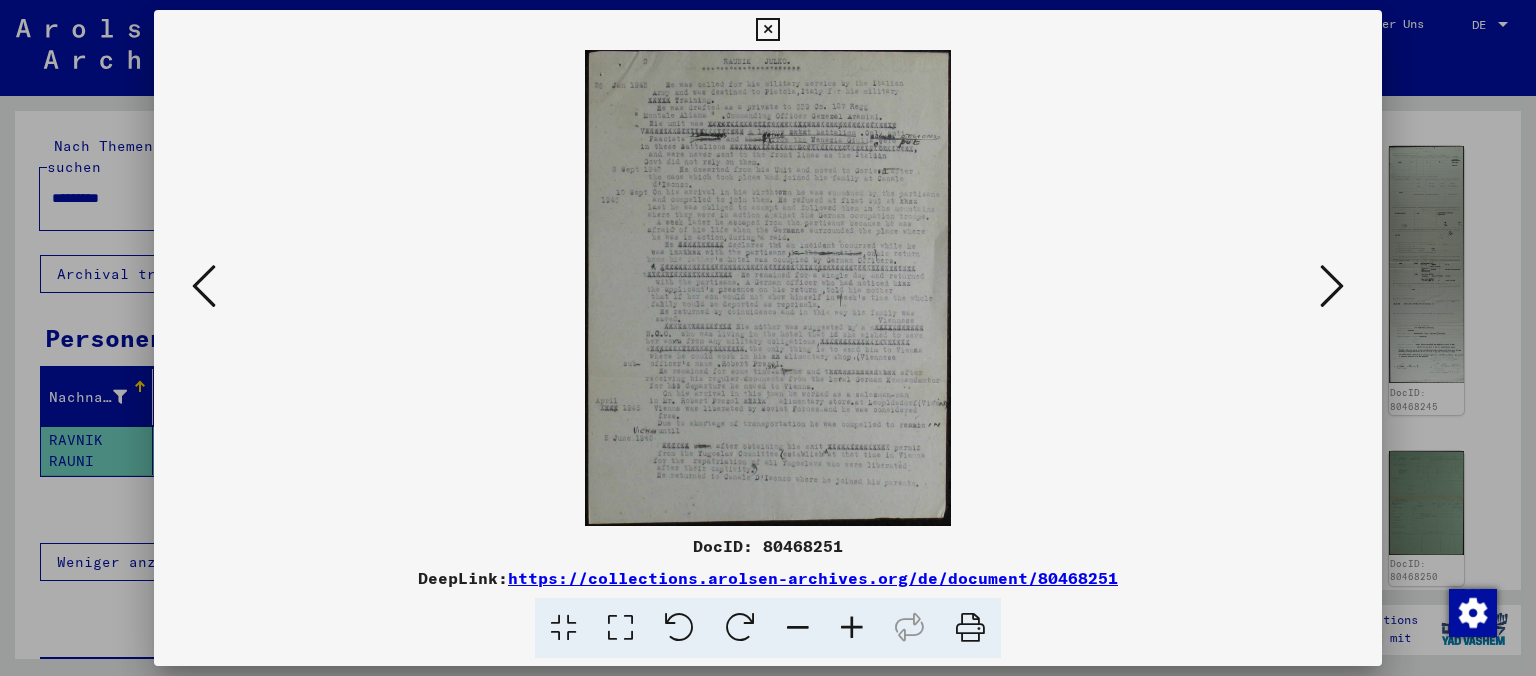 click at bounding box center (1332, 286) 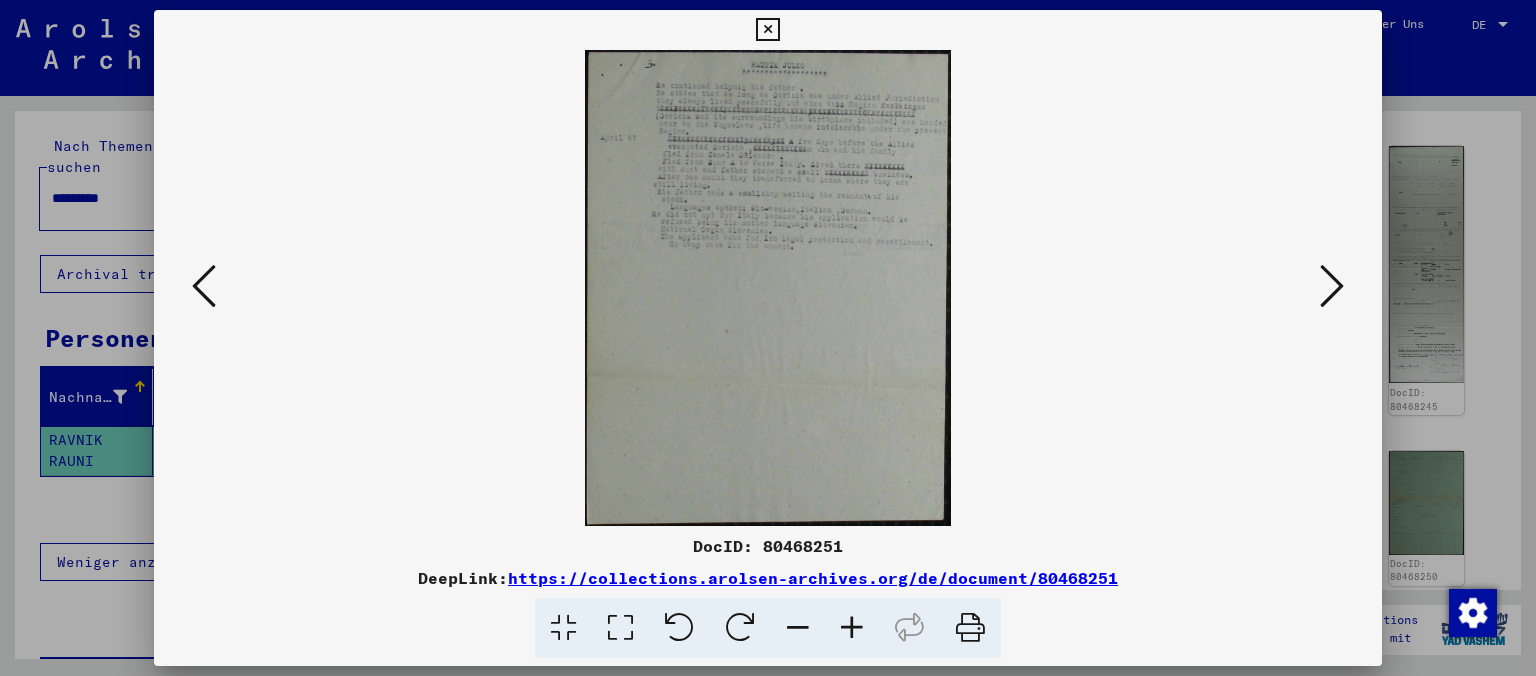 click at bounding box center [1332, 286] 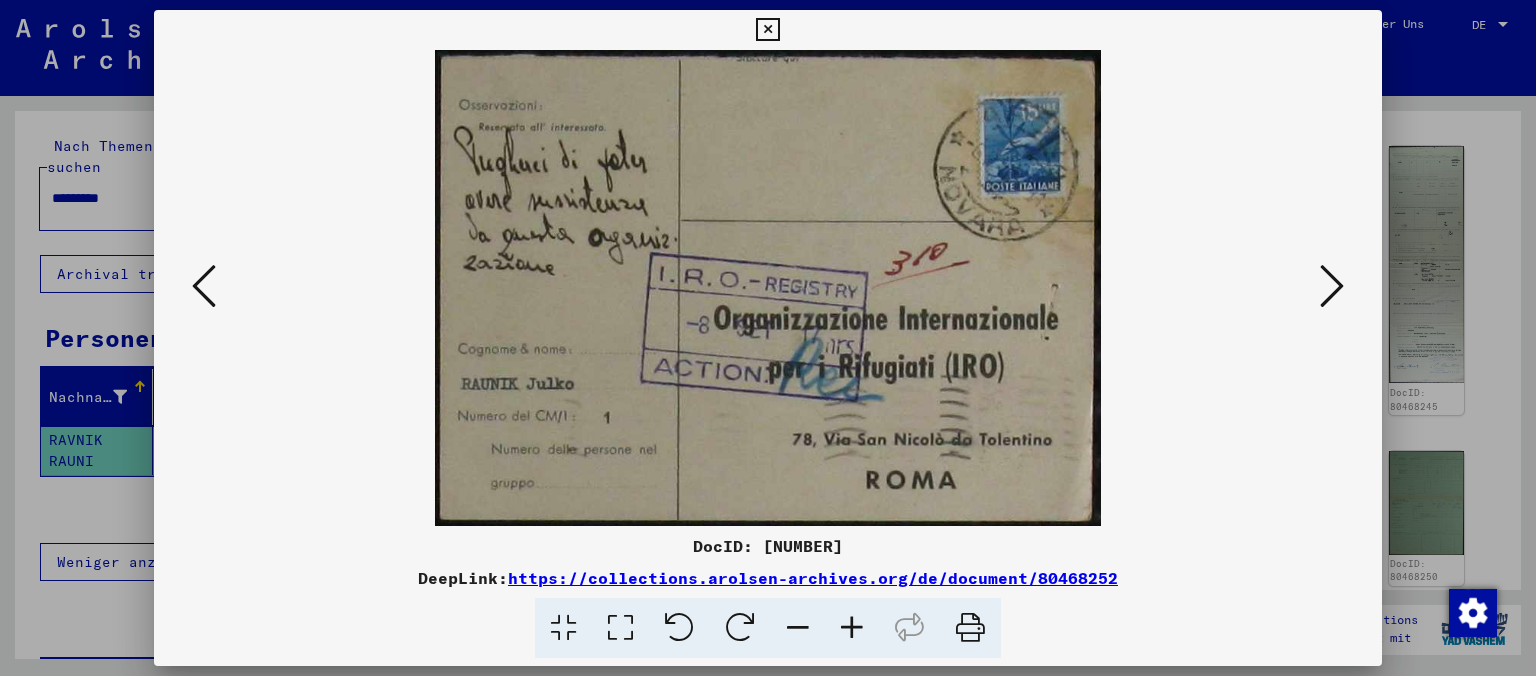 click at bounding box center [1332, 286] 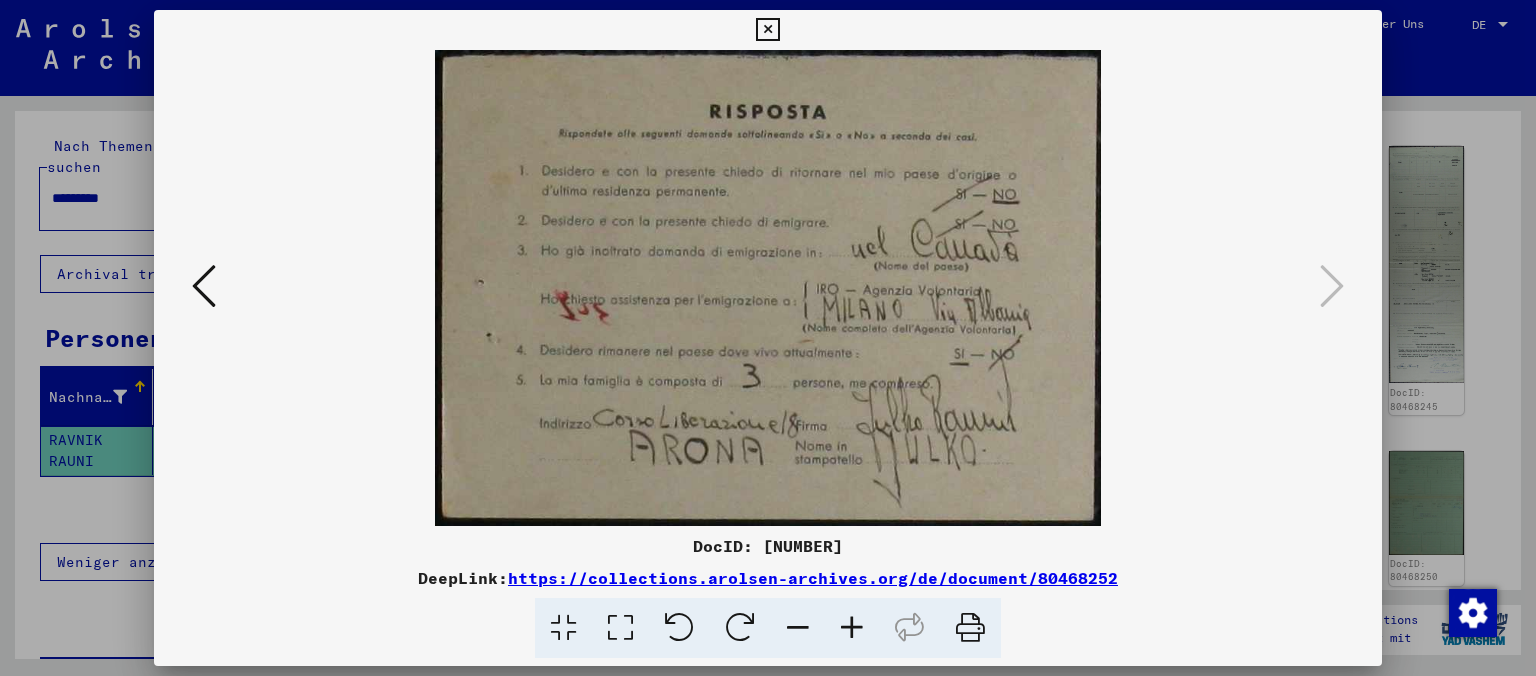 click at bounding box center (767, 30) 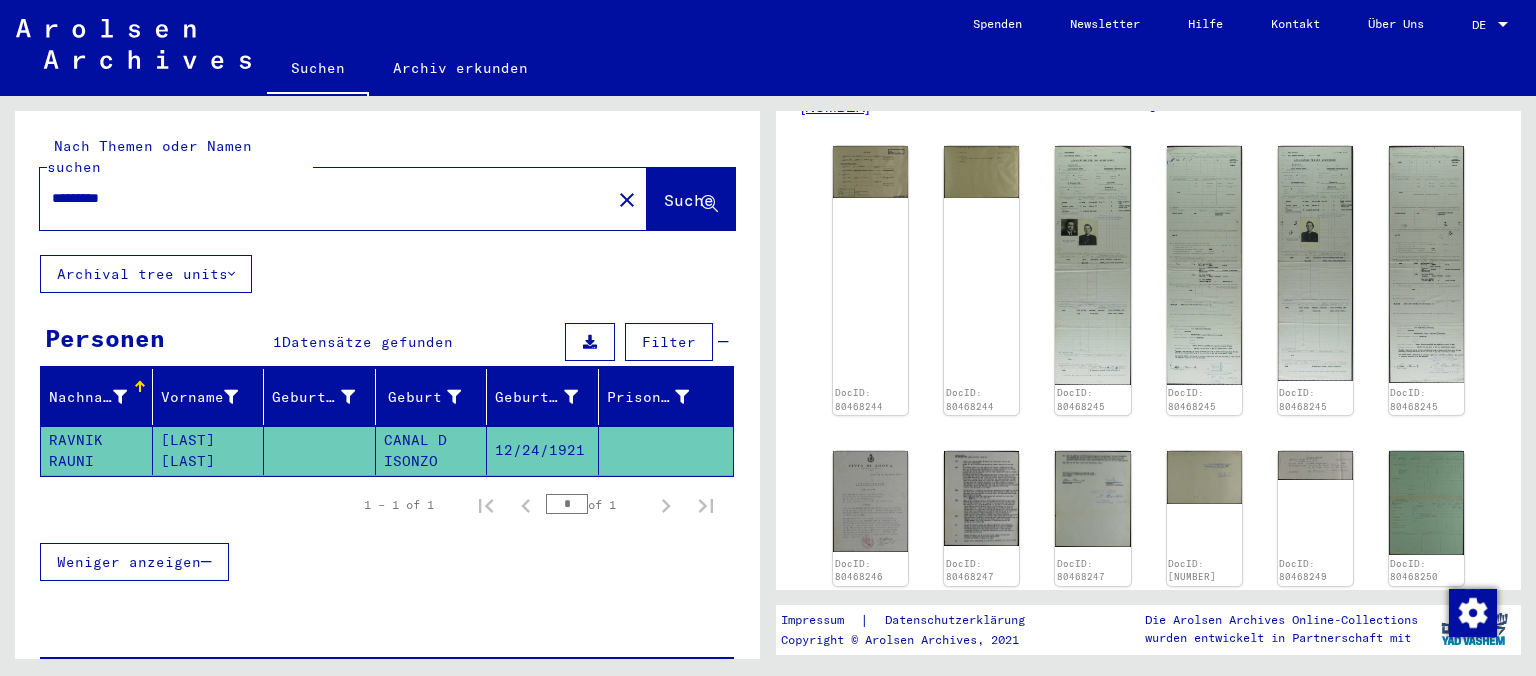 drag, startPoint x: 168, startPoint y: 179, endPoint x: 0, endPoint y: 178, distance: 168.00298 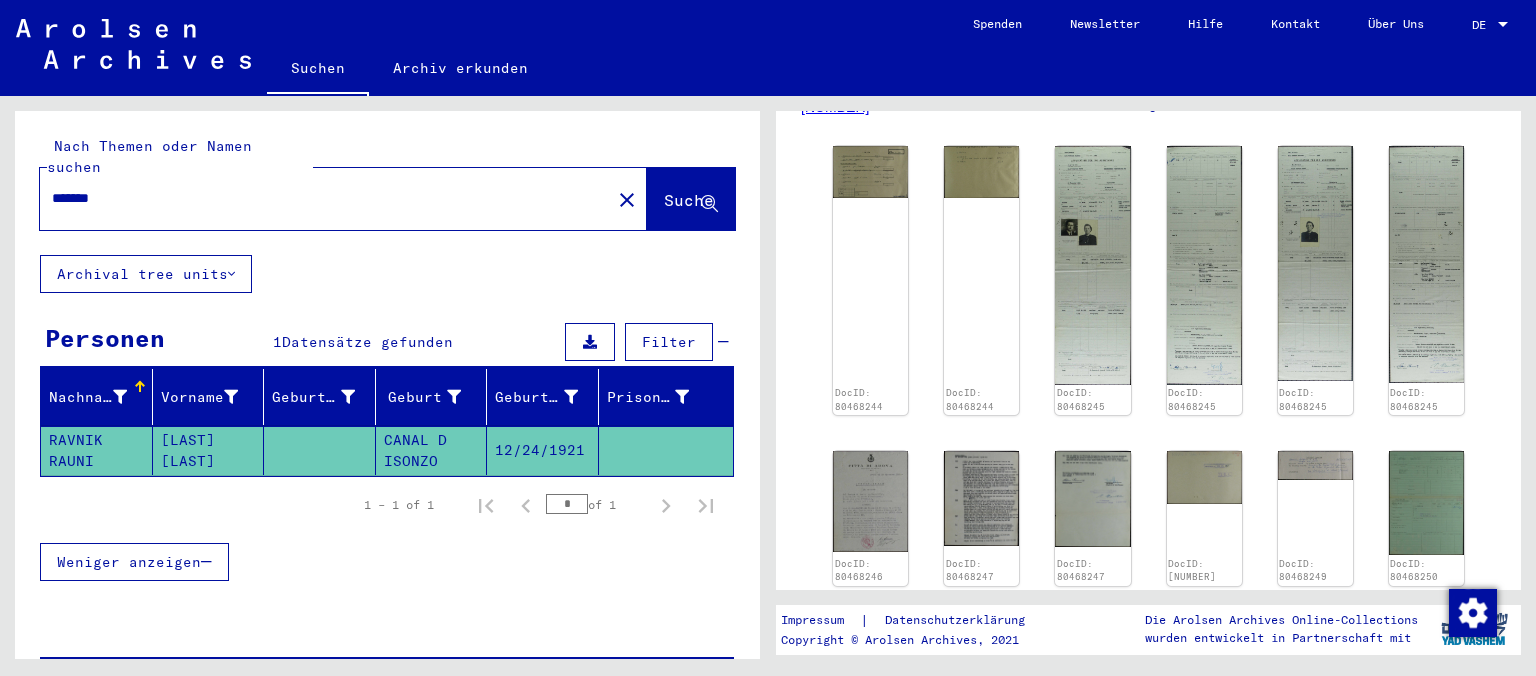 click on "*******" at bounding box center (325, 198) 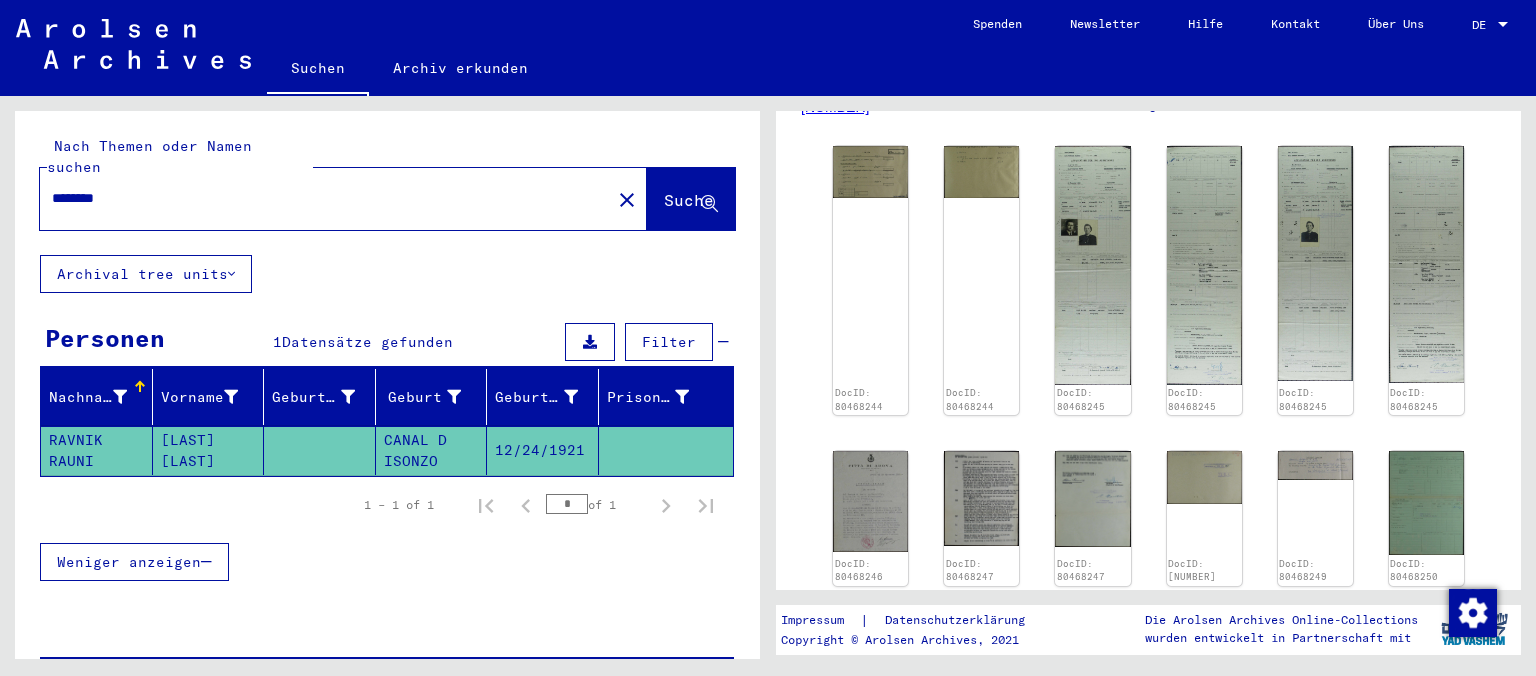 type on "********" 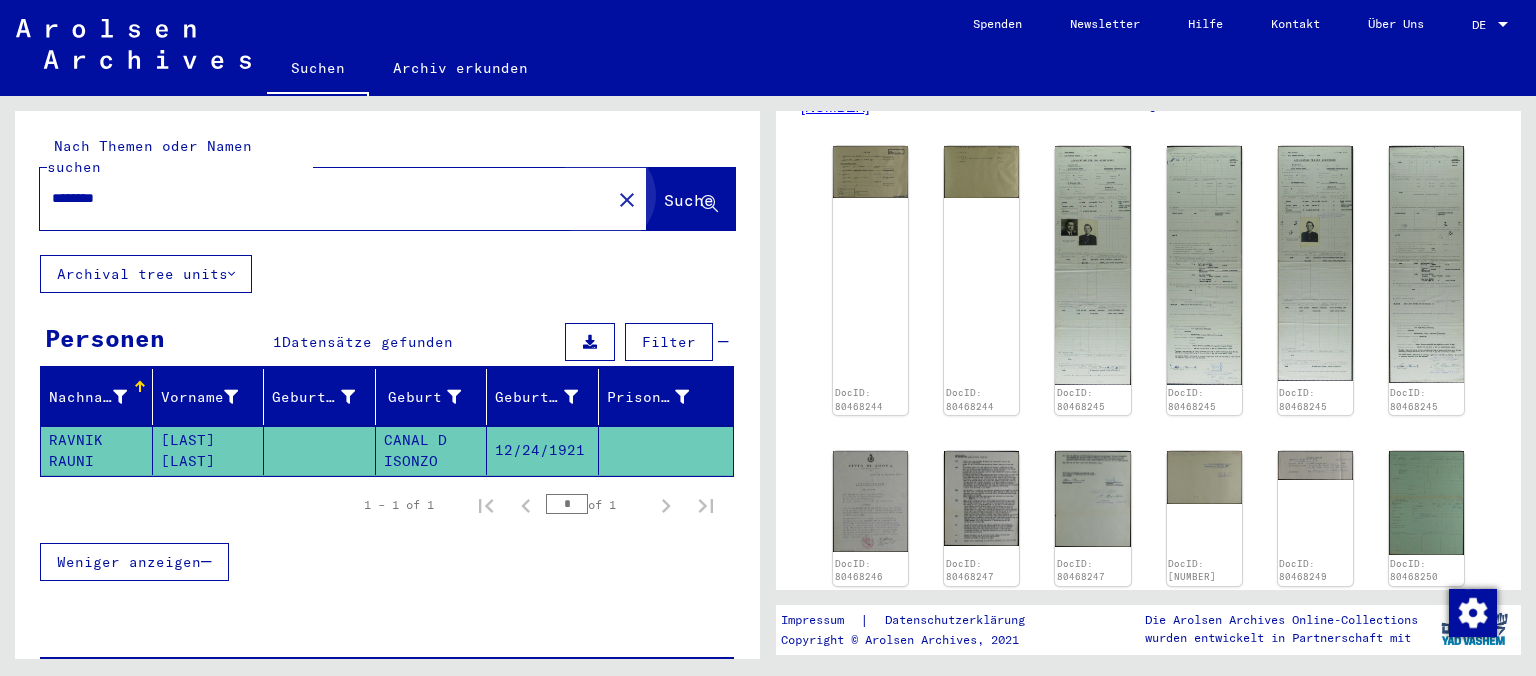 click on "Suche" 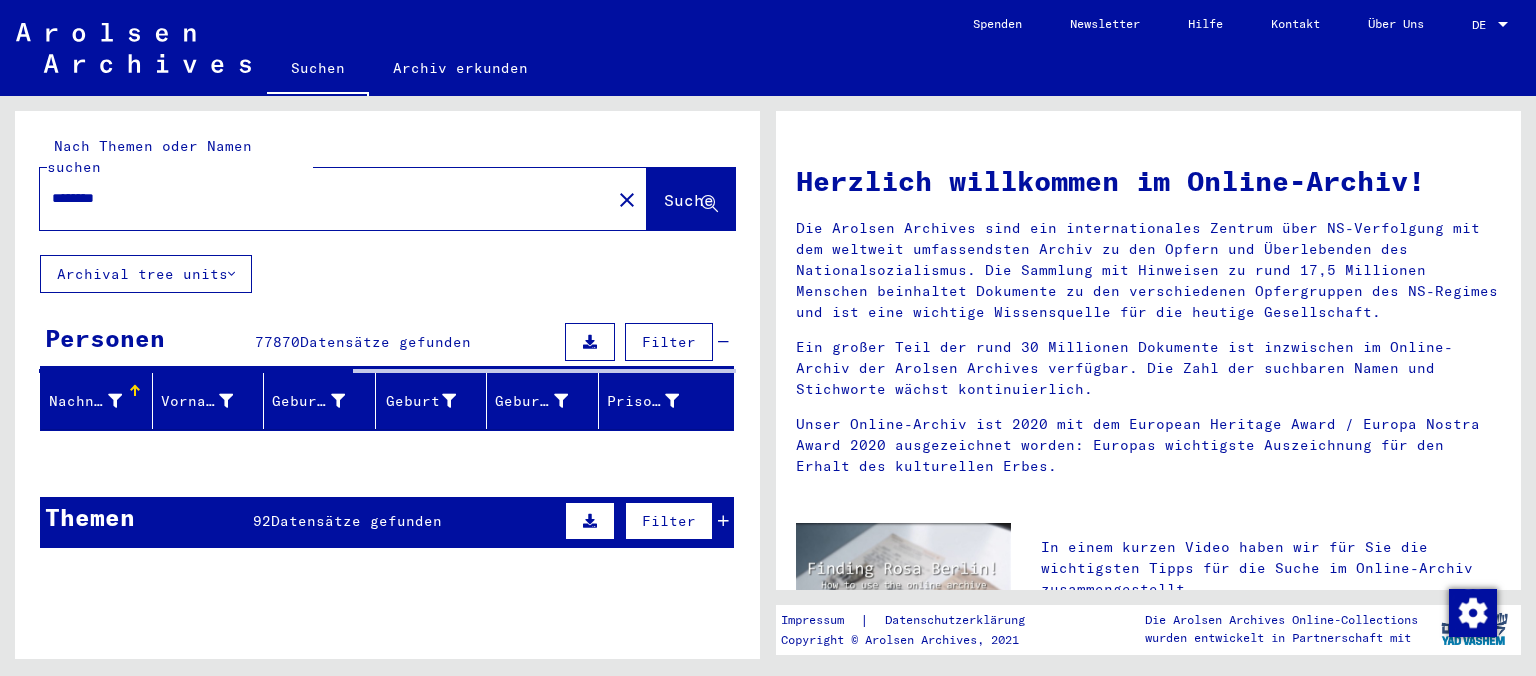 click on "Filter" at bounding box center (669, 342) 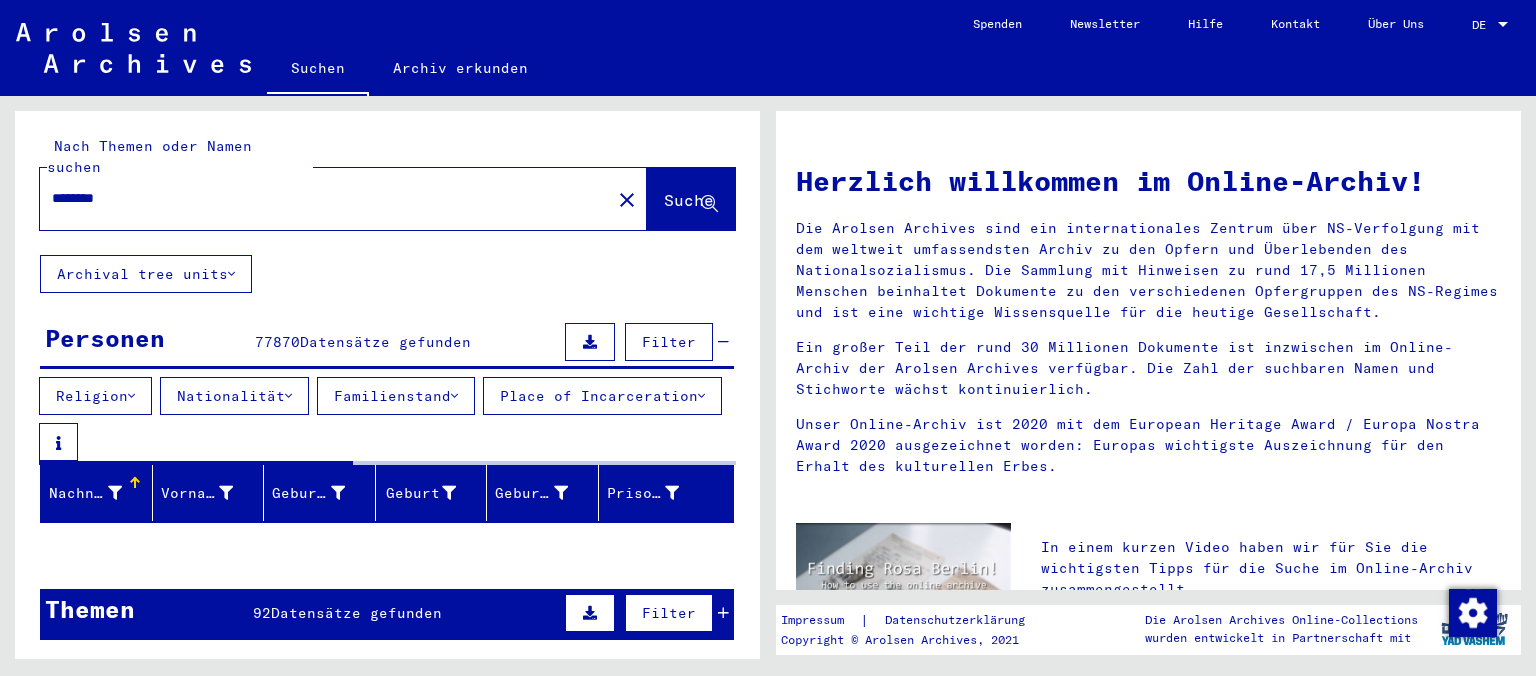 click on "Nationalität" at bounding box center (234, 396) 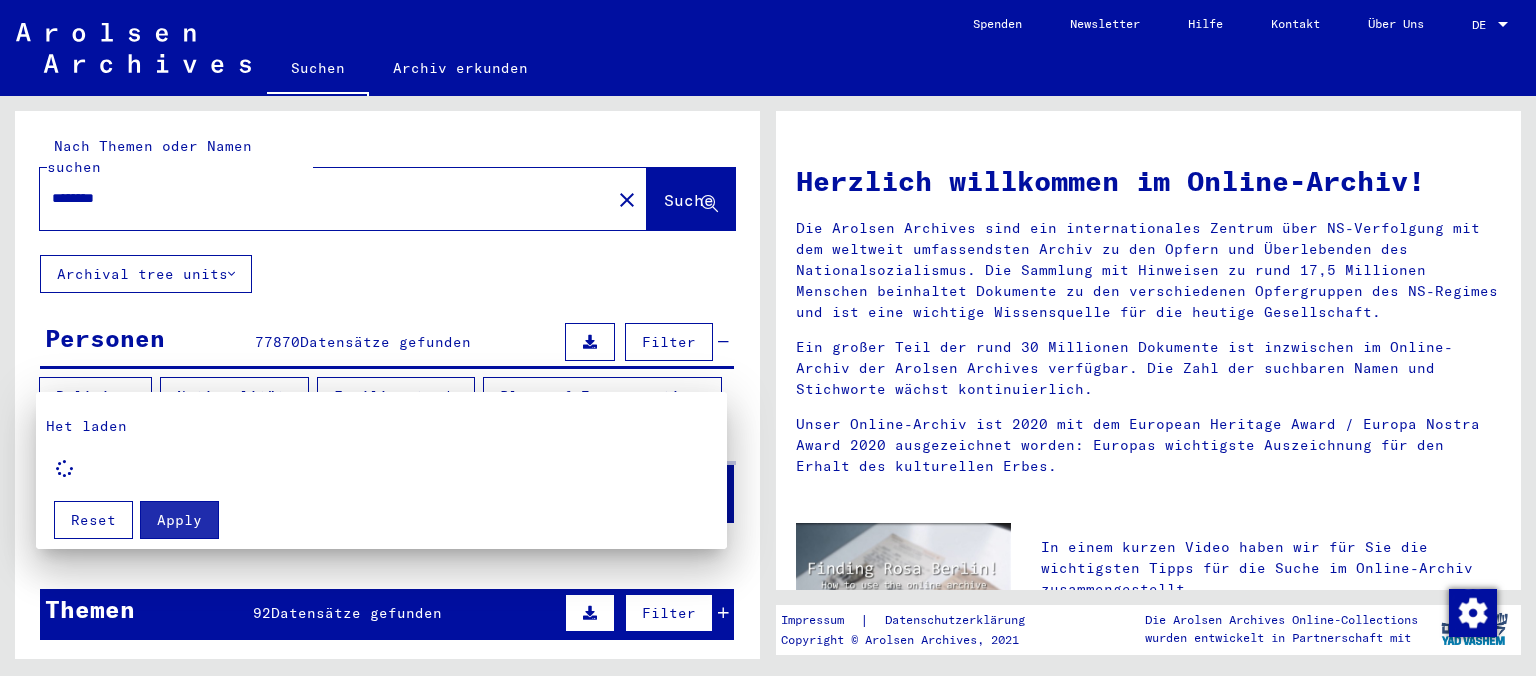 click at bounding box center (768, 338) 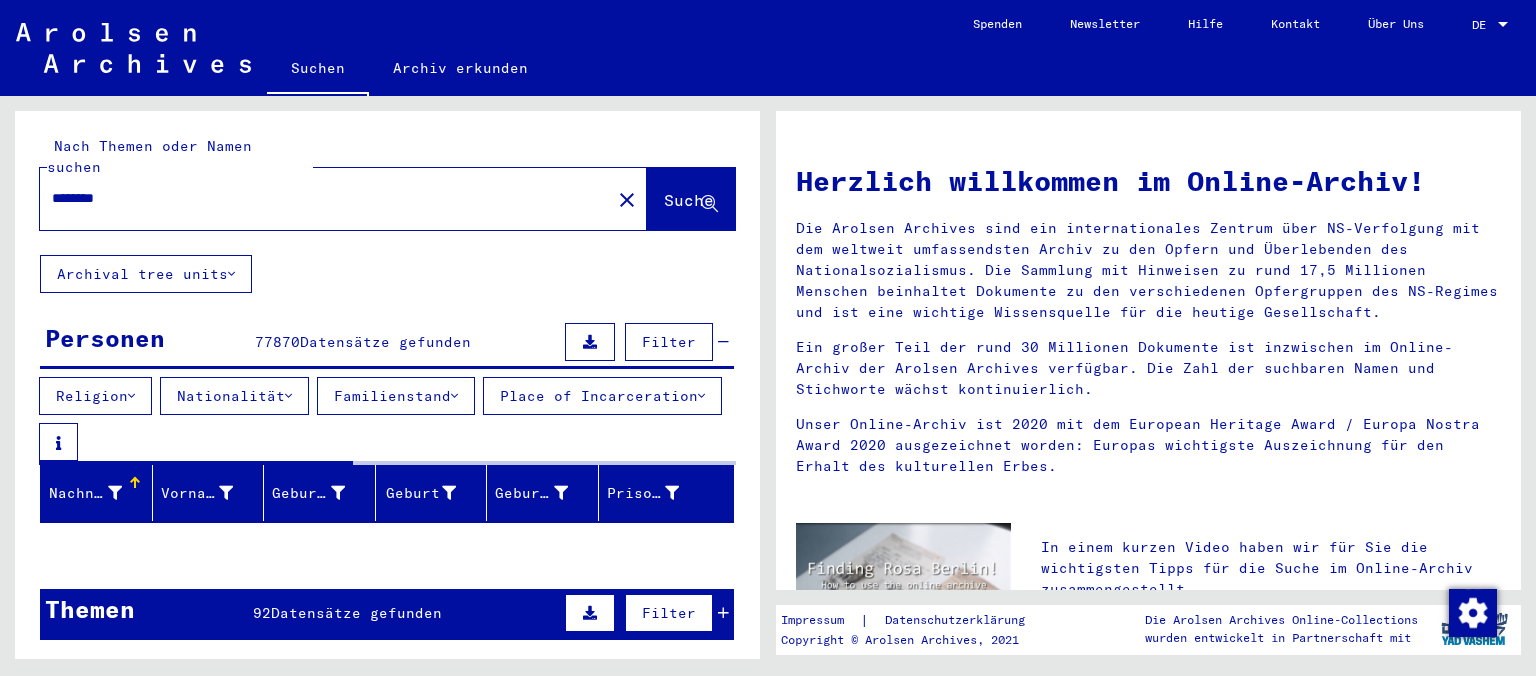 click on "Familienstand" at bounding box center (396, 396) 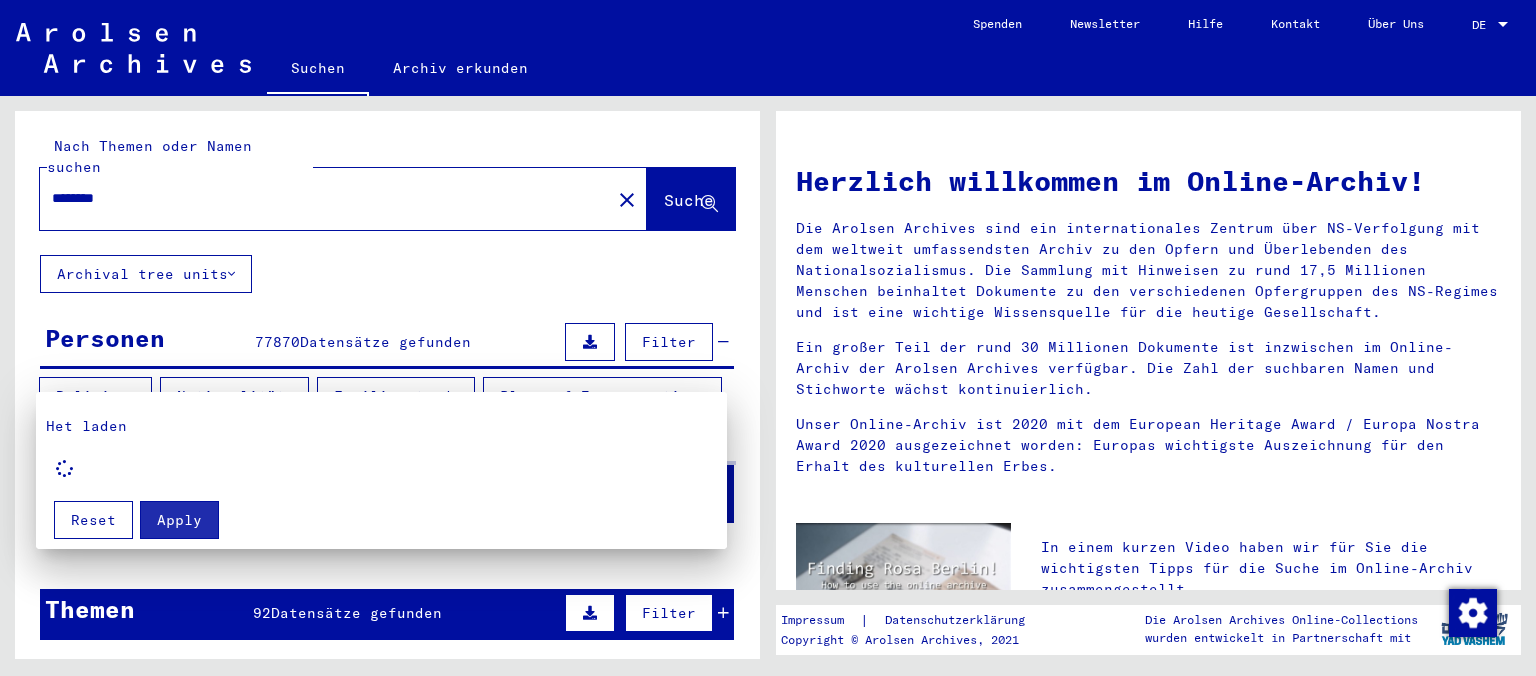 click at bounding box center [768, 338] 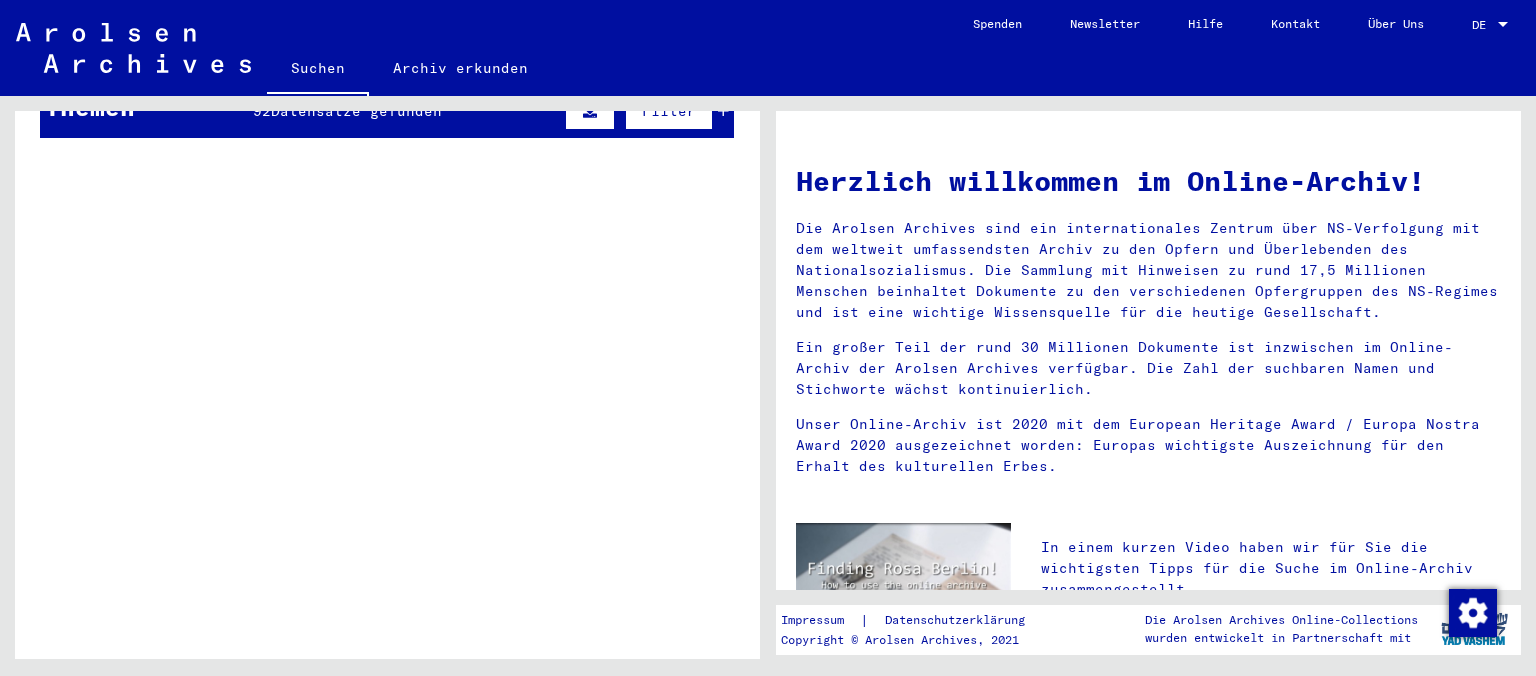 scroll, scrollTop: 134, scrollLeft: 0, axis: vertical 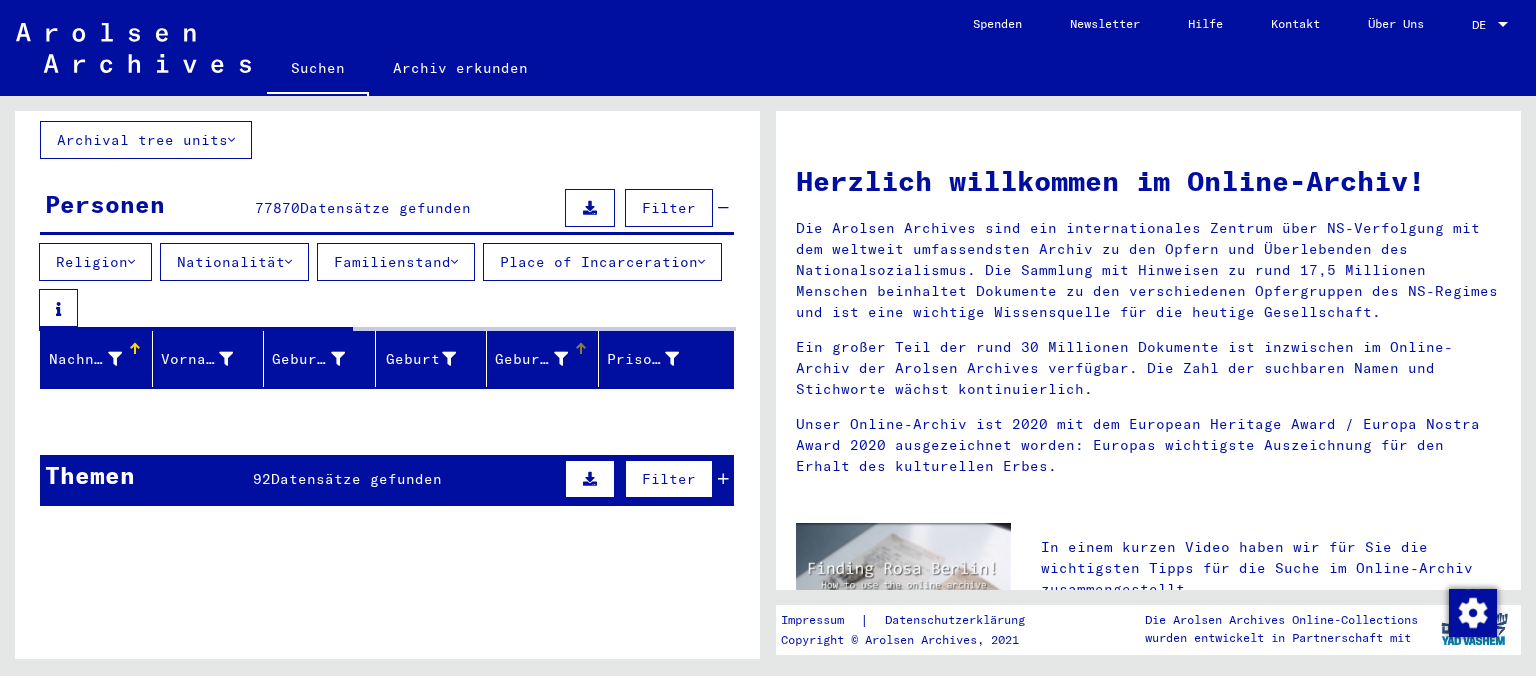 click on "Geburtsdatum" at bounding box center [531, 359] 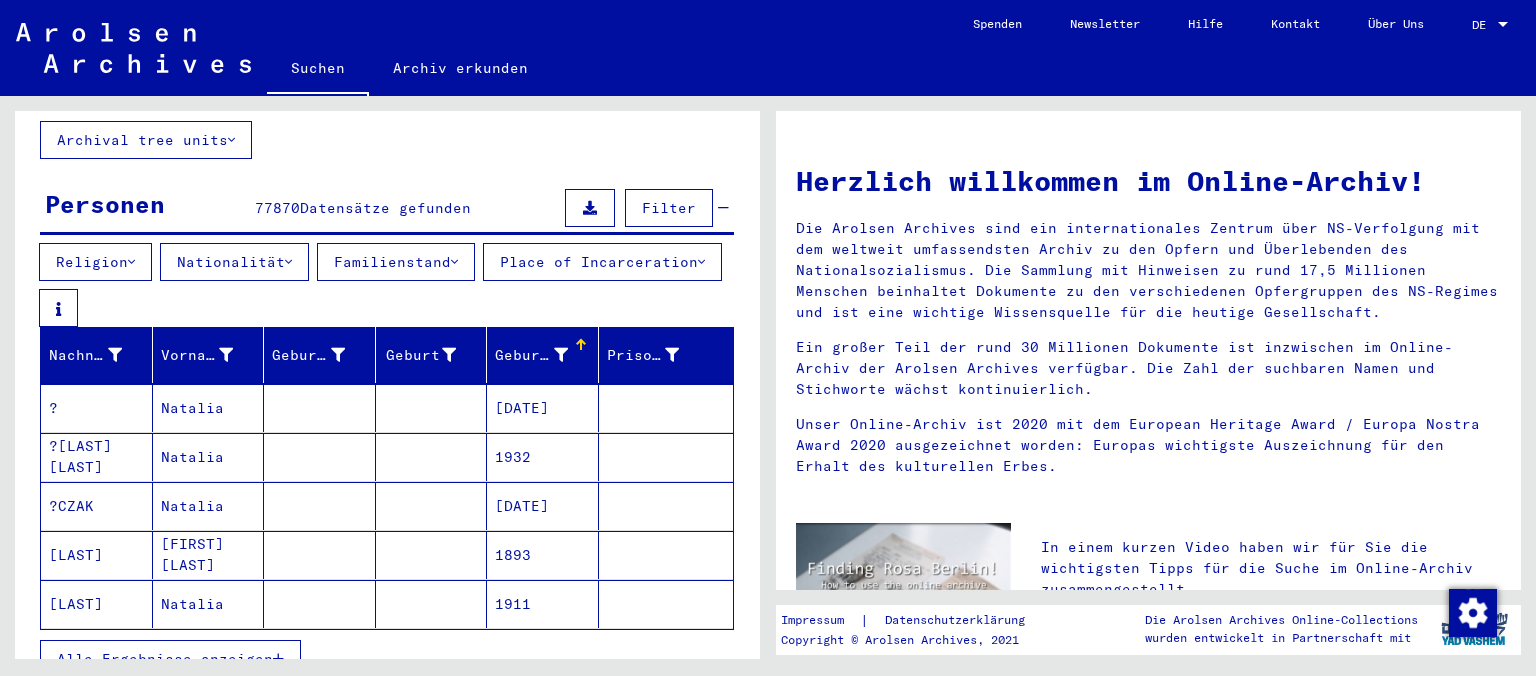 click on "Natalia" at bounding box center (209, 506) 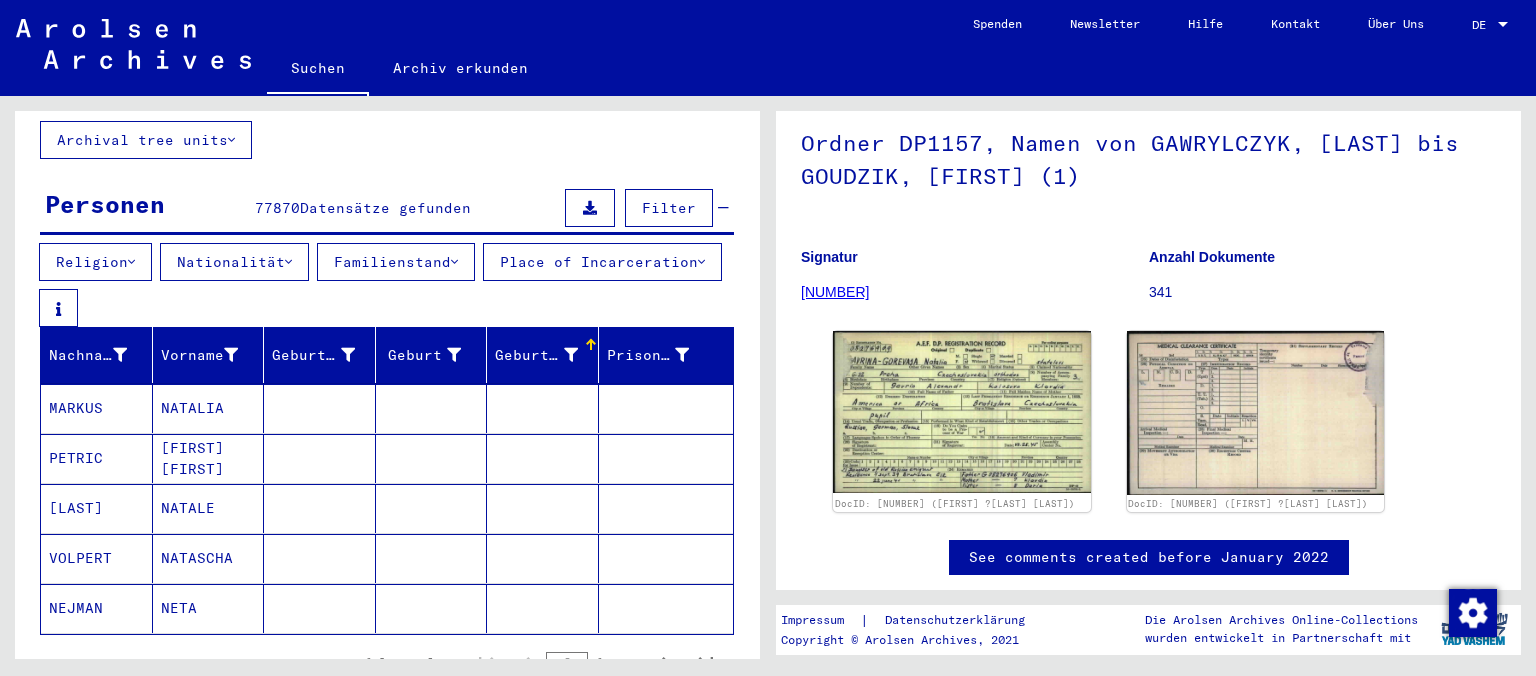 scroll, scrollTop: 0, scrollLeft: 0, axis: both 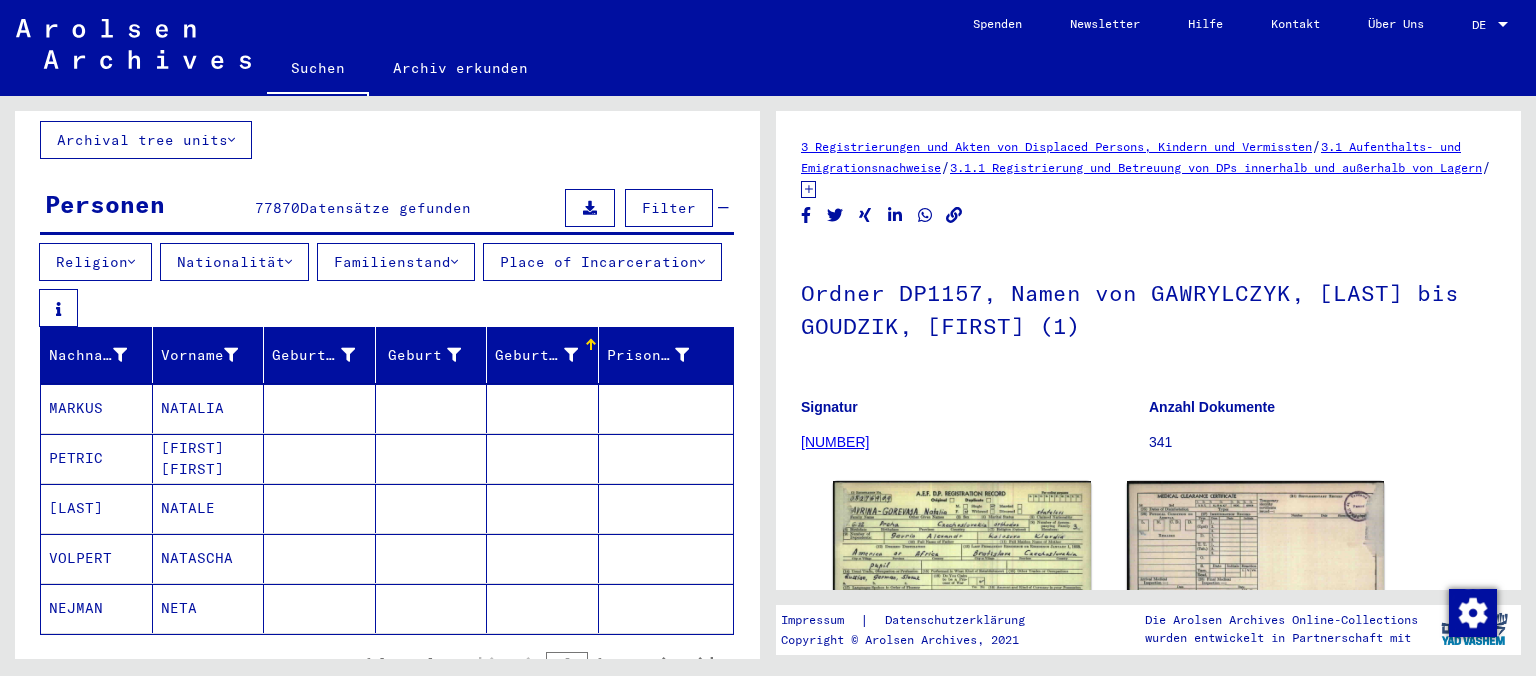 click on "Filter" at bounding box center (669, 208) 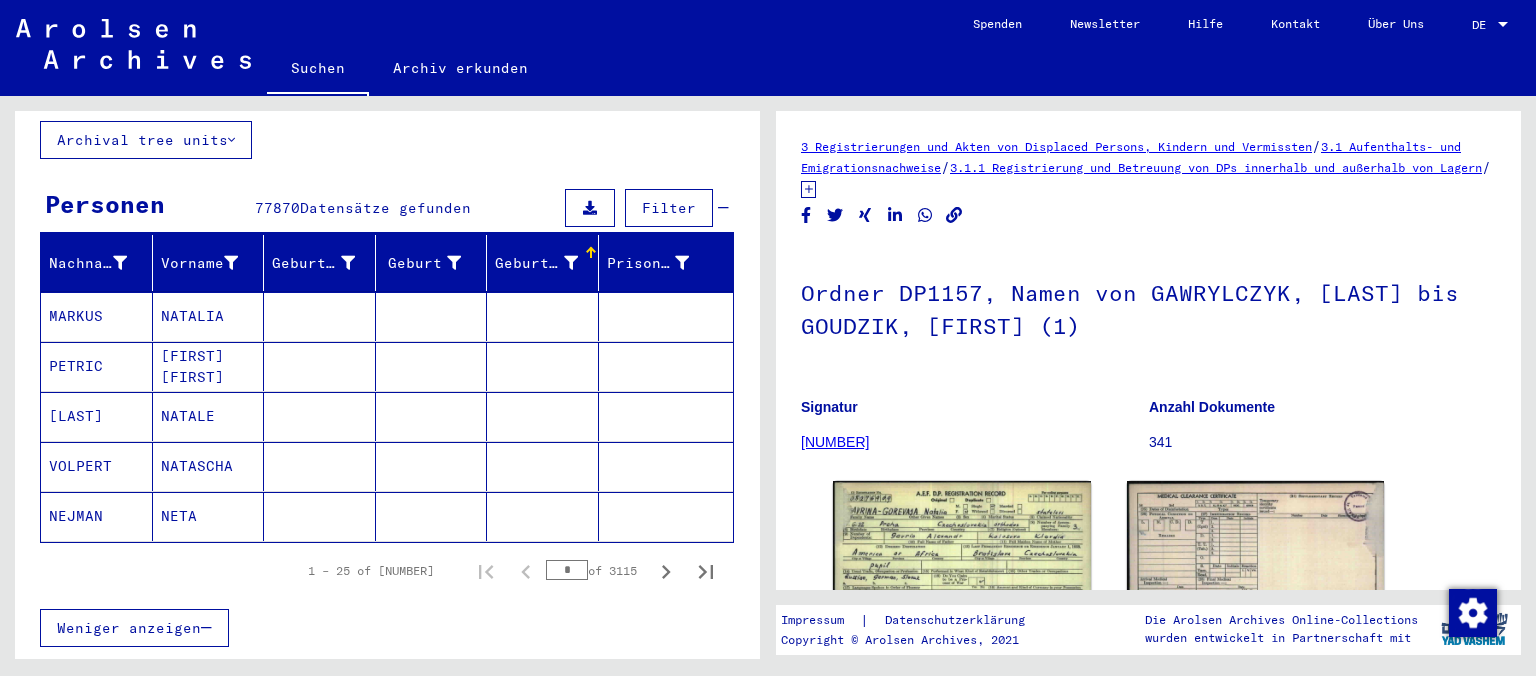 click on "Filter" at bounding box center [669, 208] 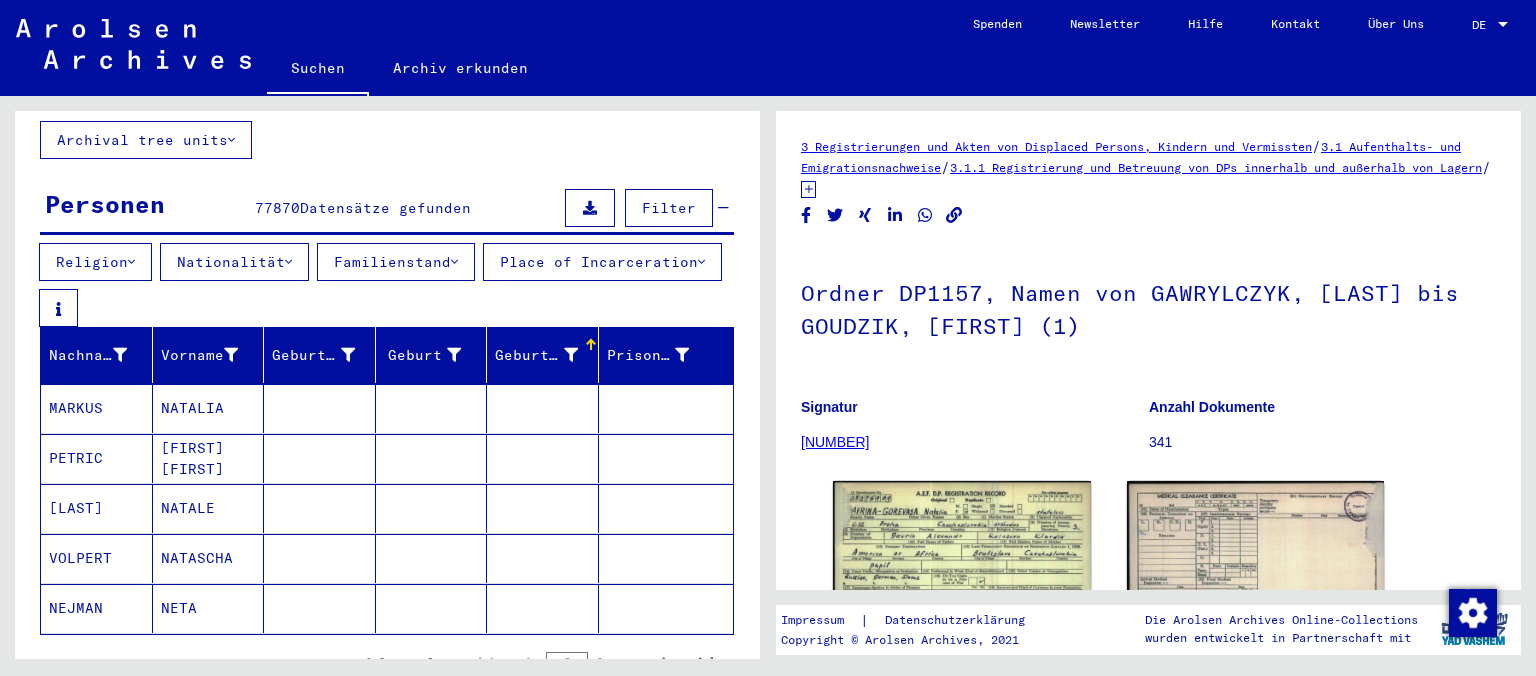 click on "Place of Incarceration" at bounding box center (602, 262) 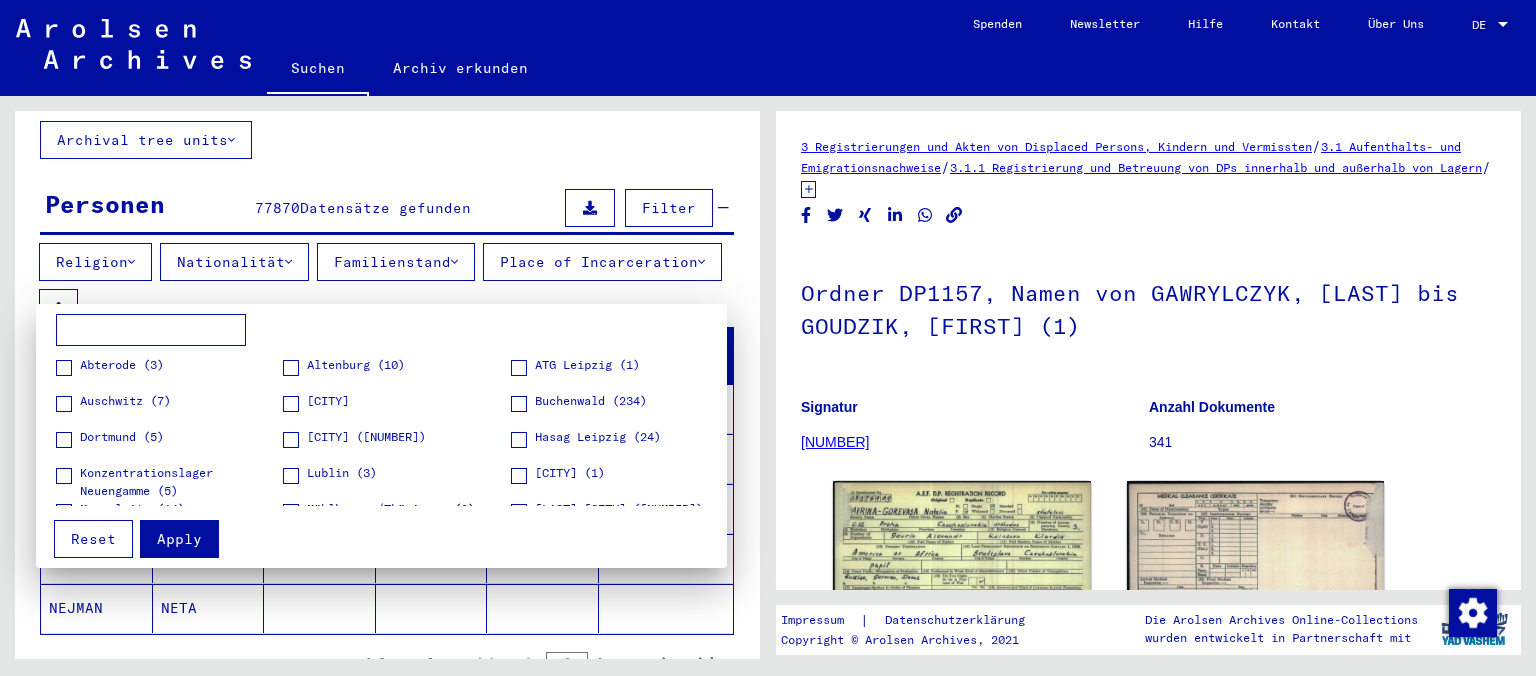drag, startPoint x: 727, startPoint y: 351, endPoint x: 729, endPoint y: 371, distance: 20.09975 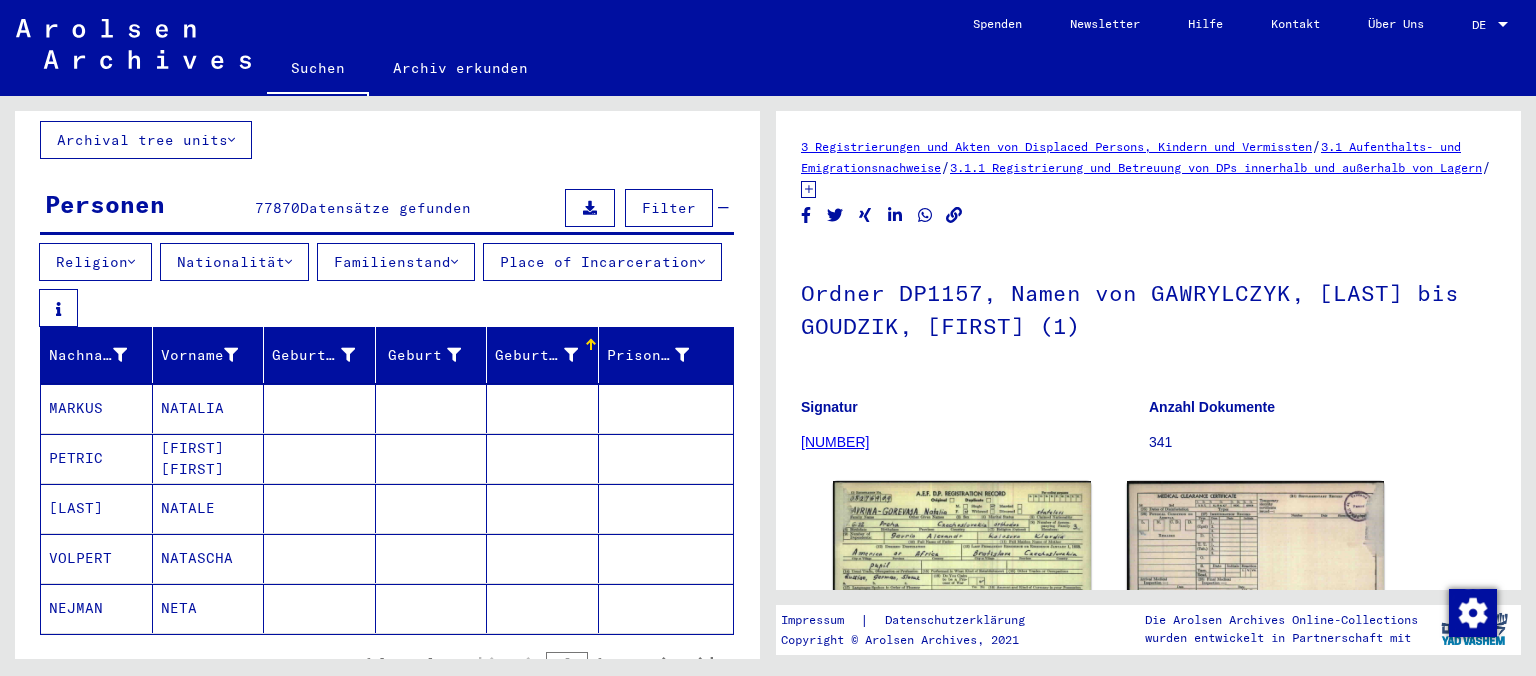 click on "Geburtsdatum" at bounding box center [536, 355] 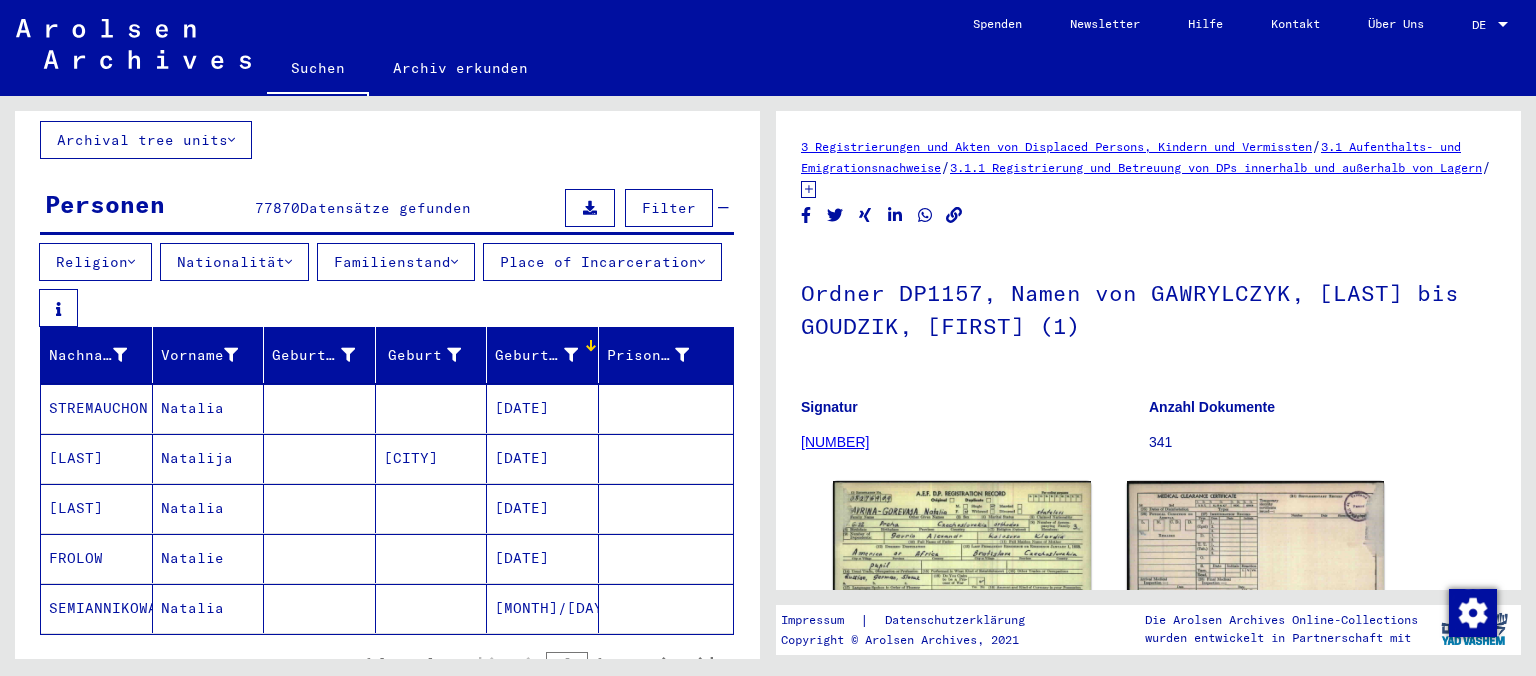 click on "Geburtsdatum" at bounding box center (536, 355) 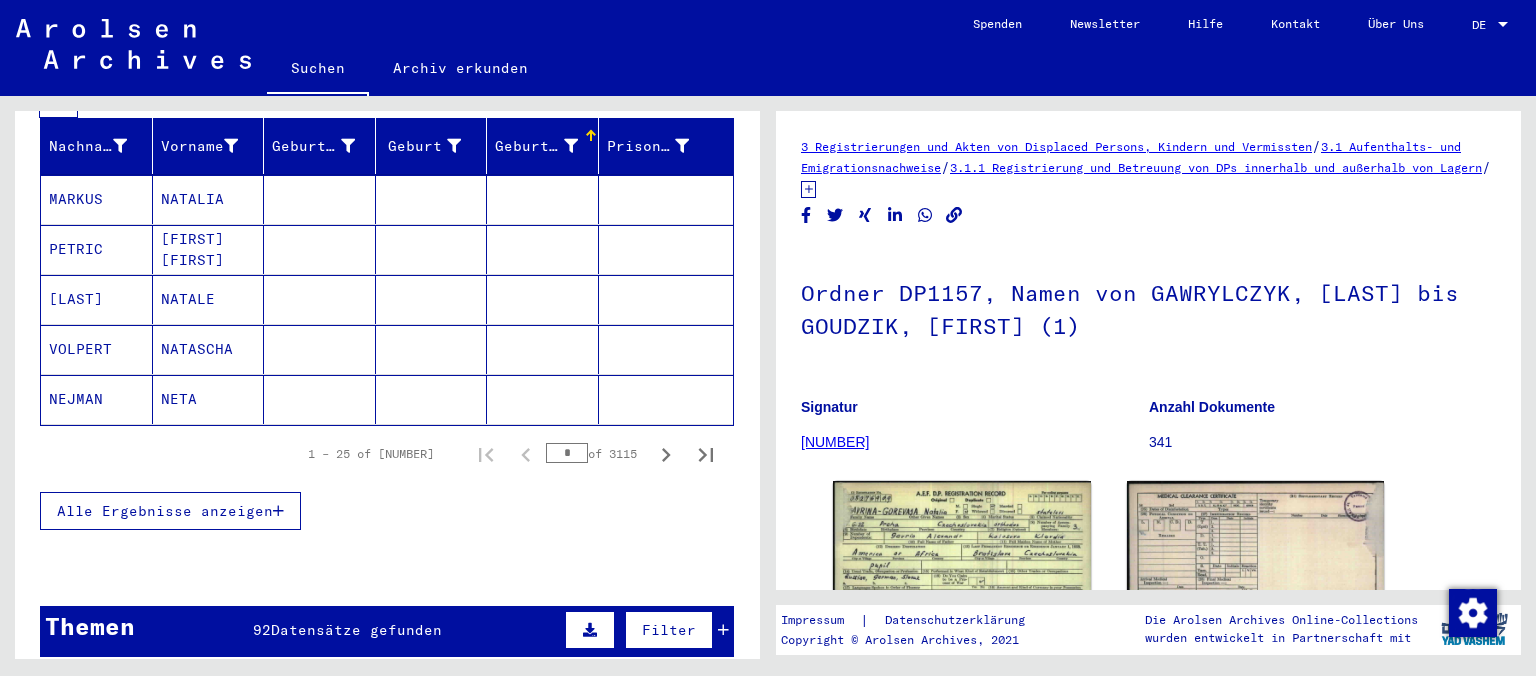scroll, scrollTop: 491, scrollLeft: 0, axis: vertical 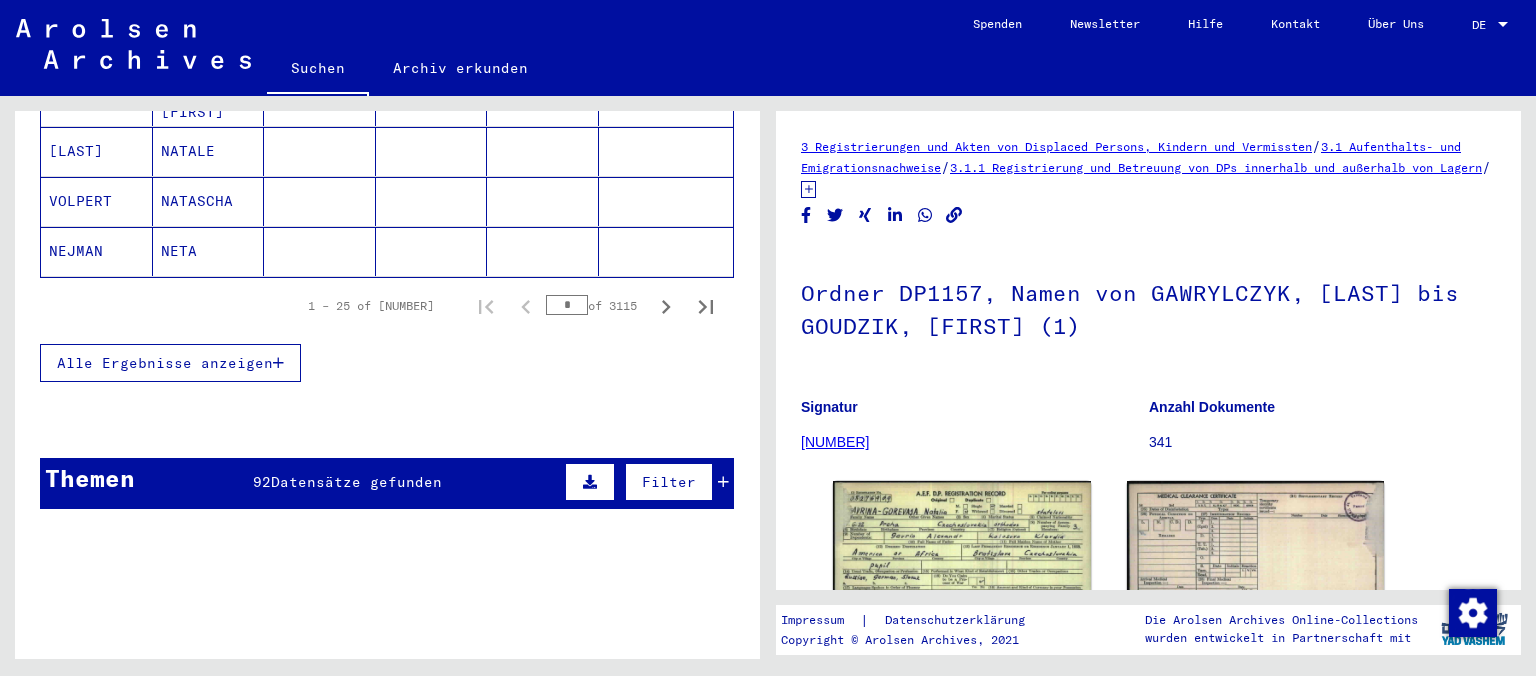click on "Alle Ergebnisse anzeigen" at bounding box center [165, 363] 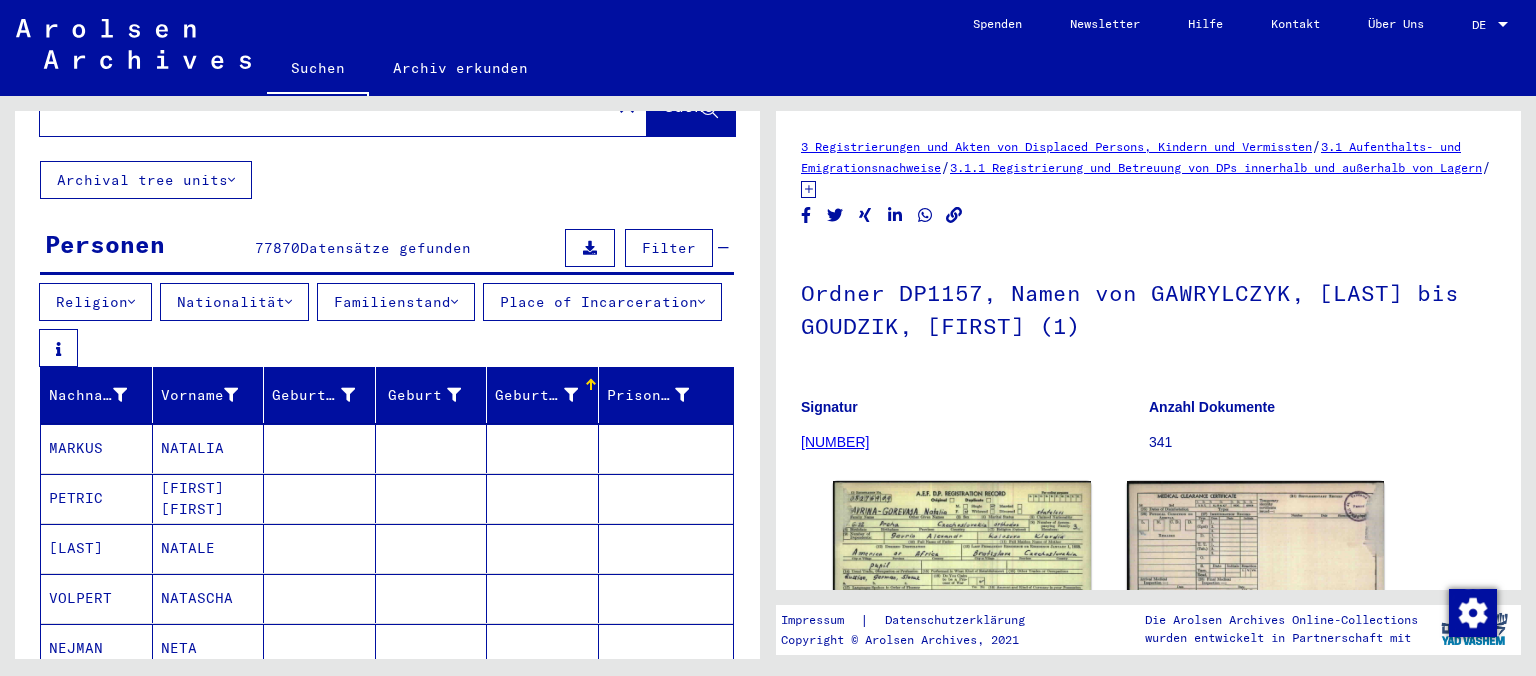 scroll, scrollTop: 0, scrollLeft: 0, axis: both 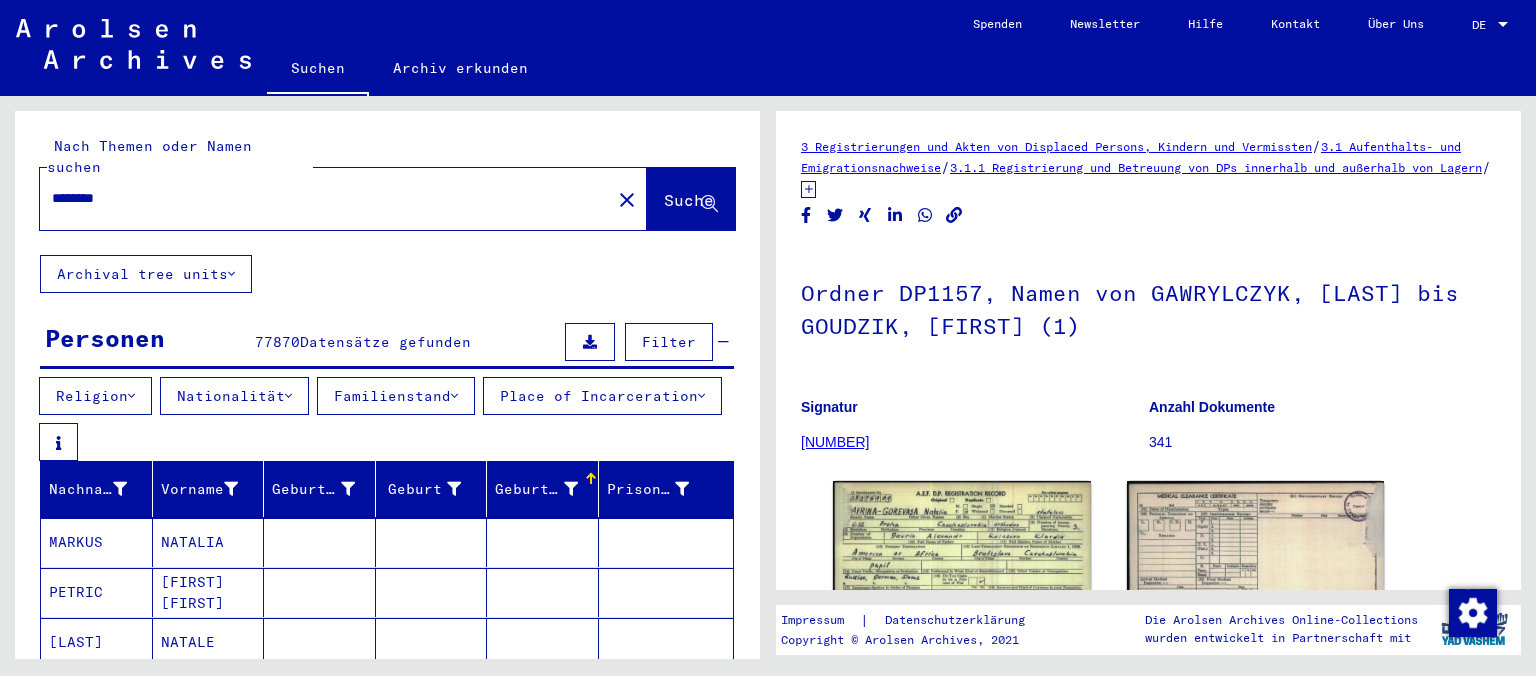 click on "Archival tree units" 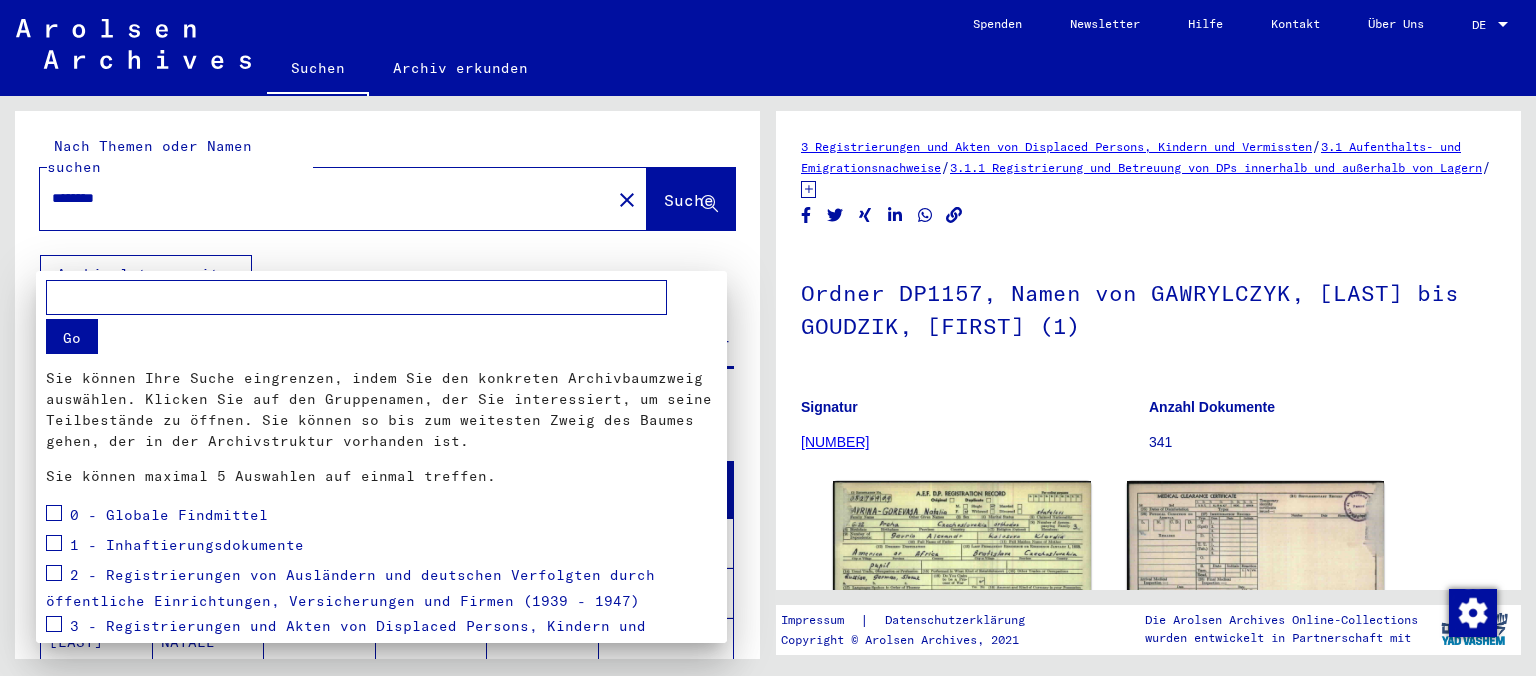 scroll, scrollTop: 231, scrollLeft: 0, axis: vertical 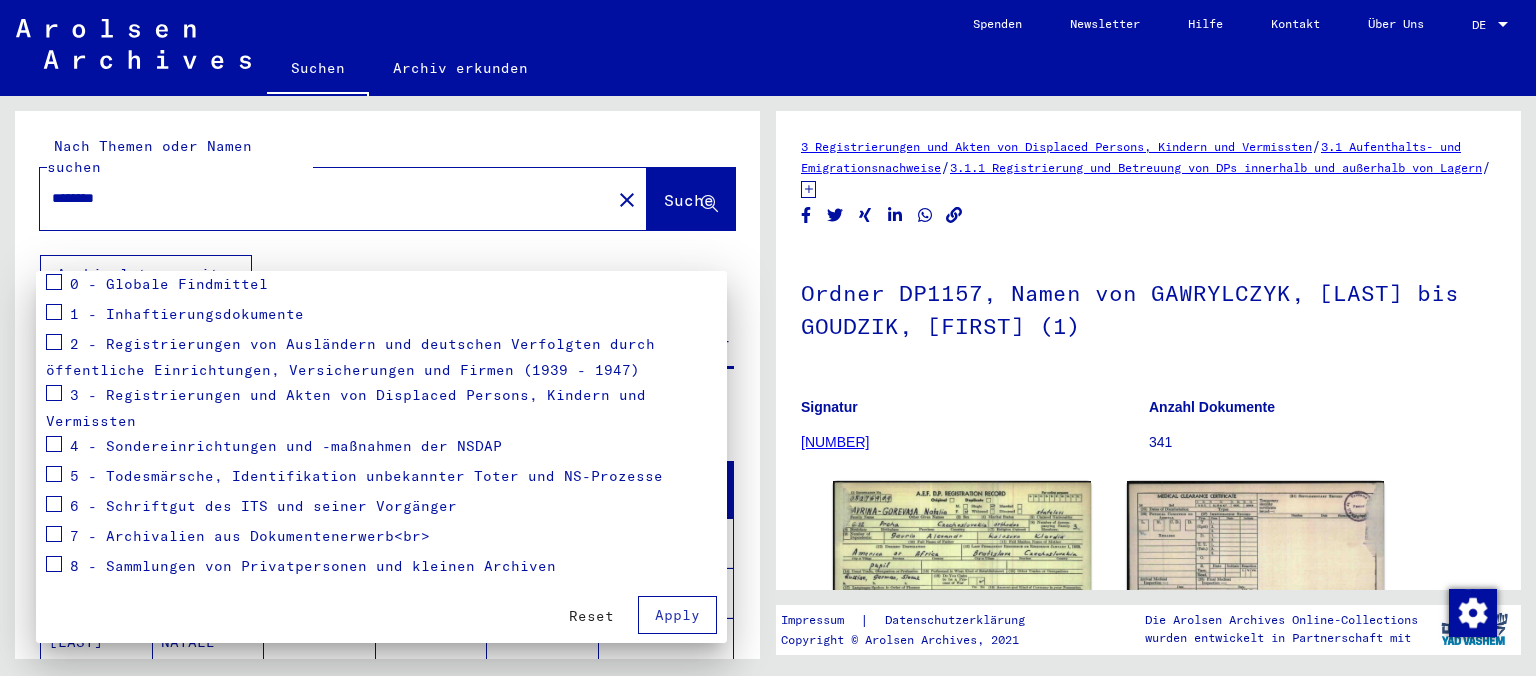 click on "4 - Sondereinrichtungen und -maßnahmen der NSDAP" at bounding box center (286, 446) 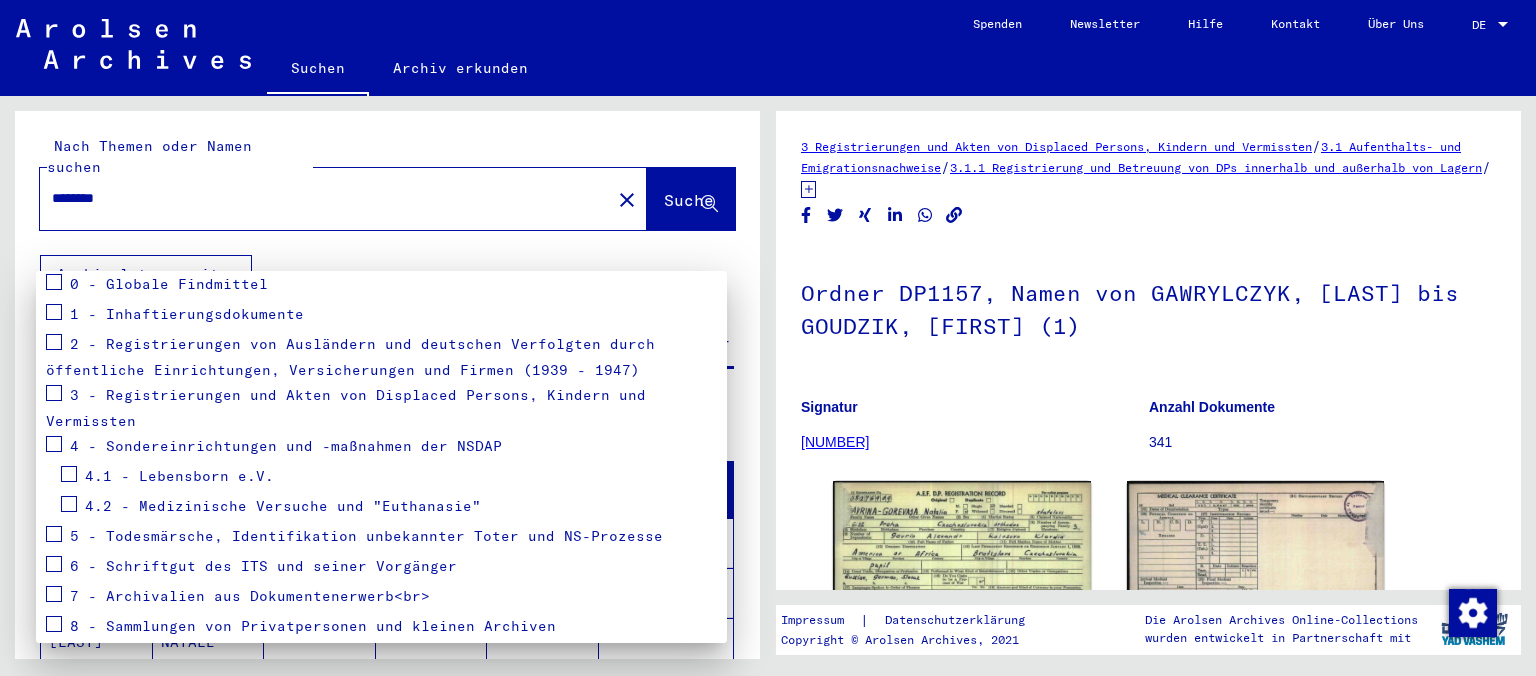 click on "4.1 - Lebensborn e.V." at bounding box center (167, 477) 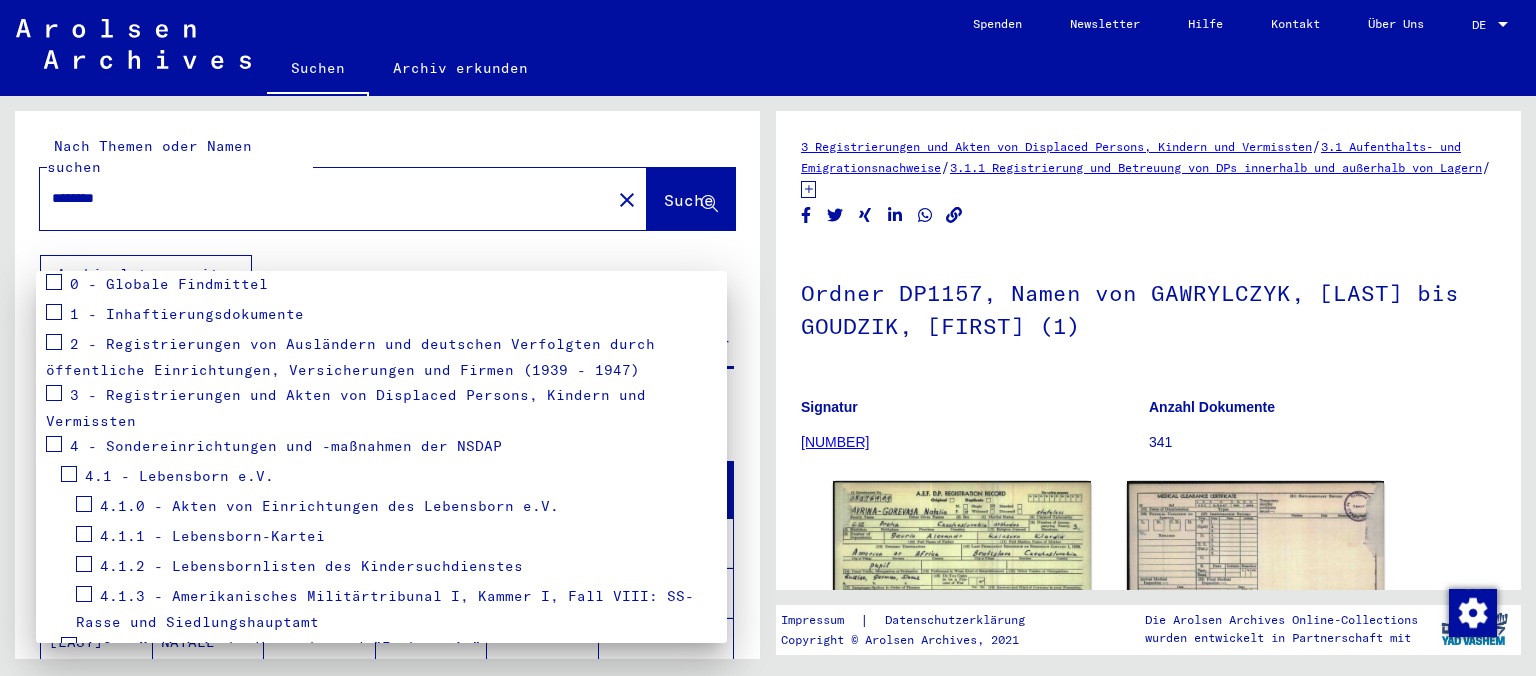 click at bounding box center [69, 472] 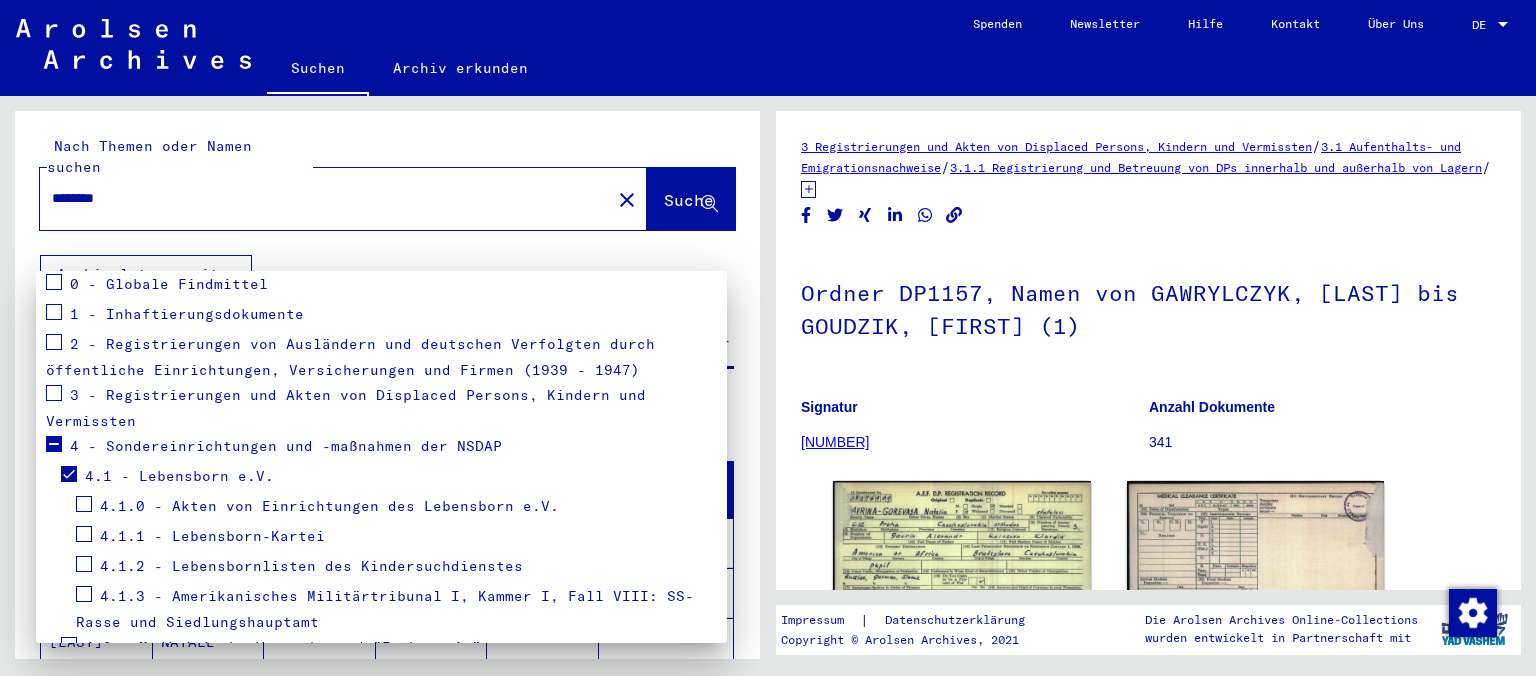 click on "4.1.2 - Lebensbornlisten des Kindersuchdienstes" at bounding box center [311, 566] 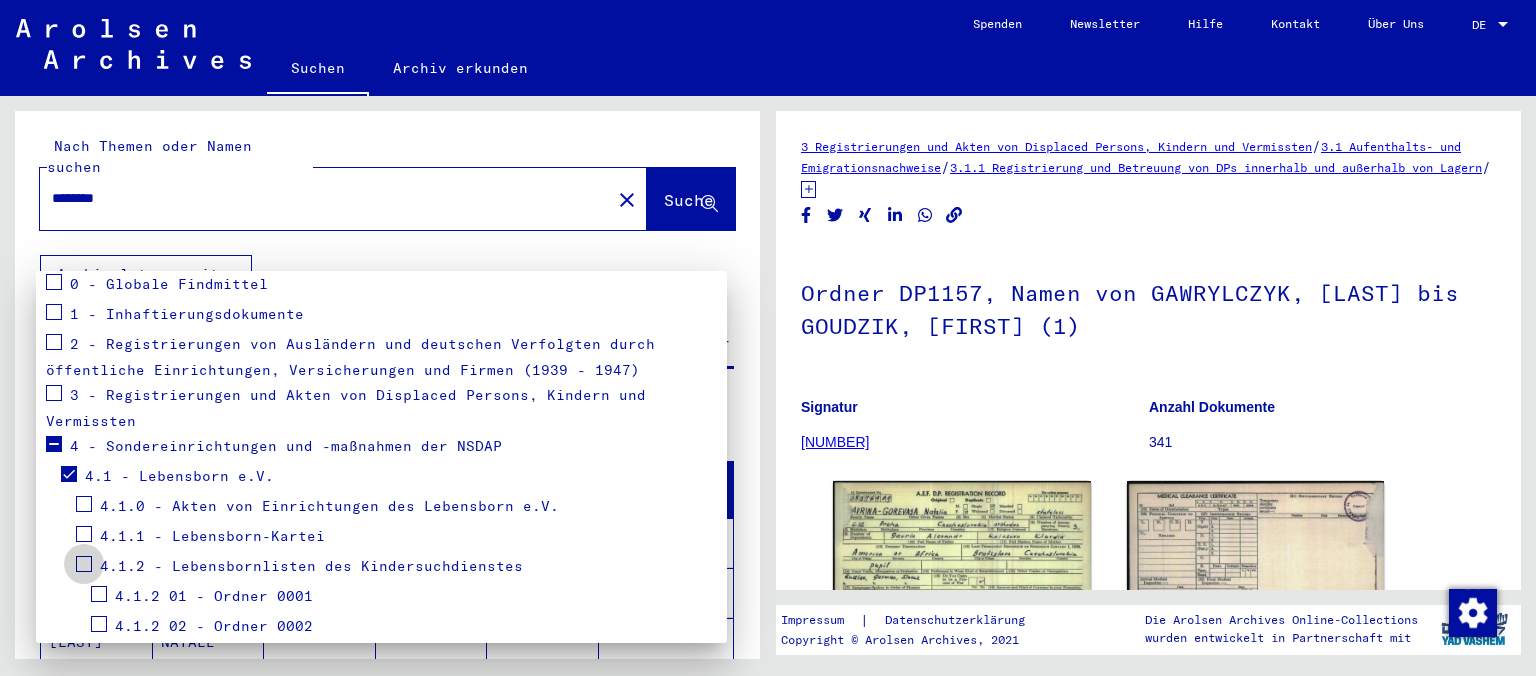 click at bounding box center [84, 564] 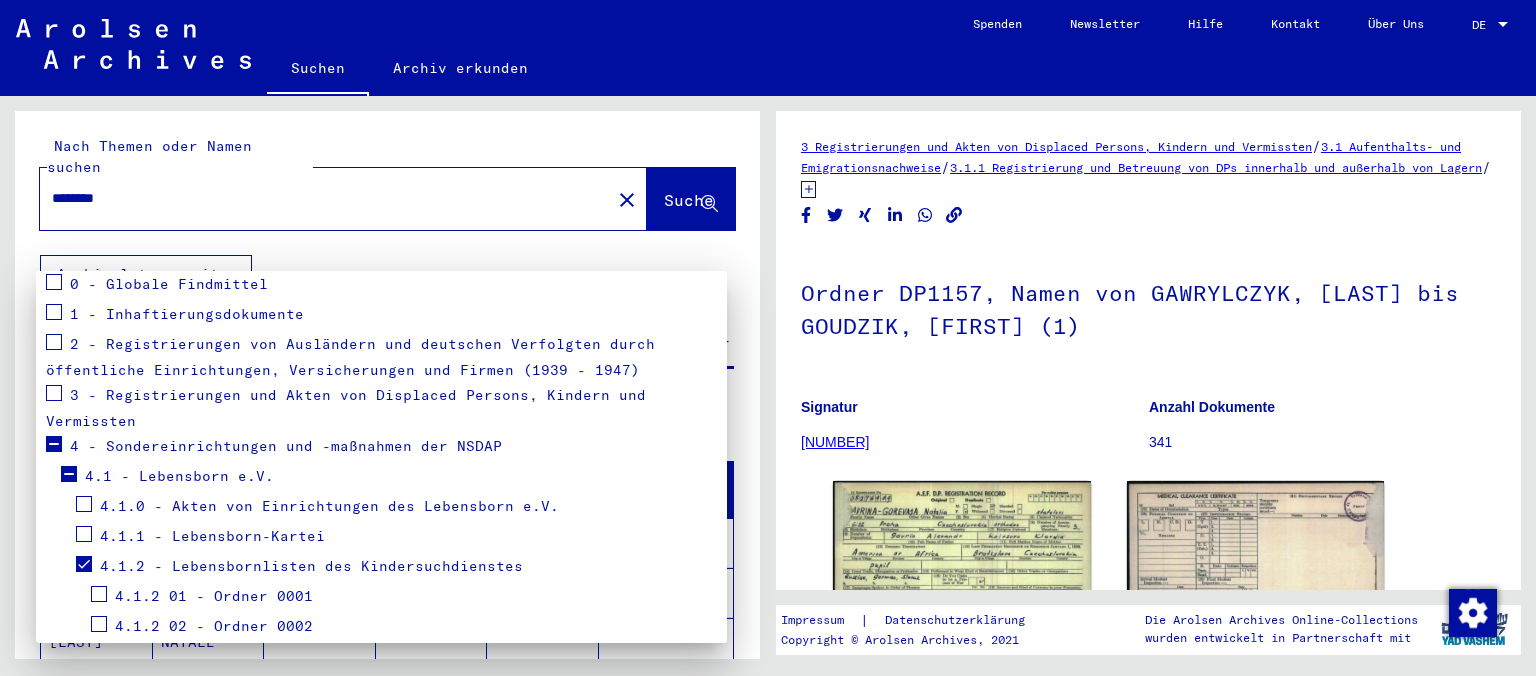 scroll, scrollTop: 883, scrollLeft: 0, axis: vertical 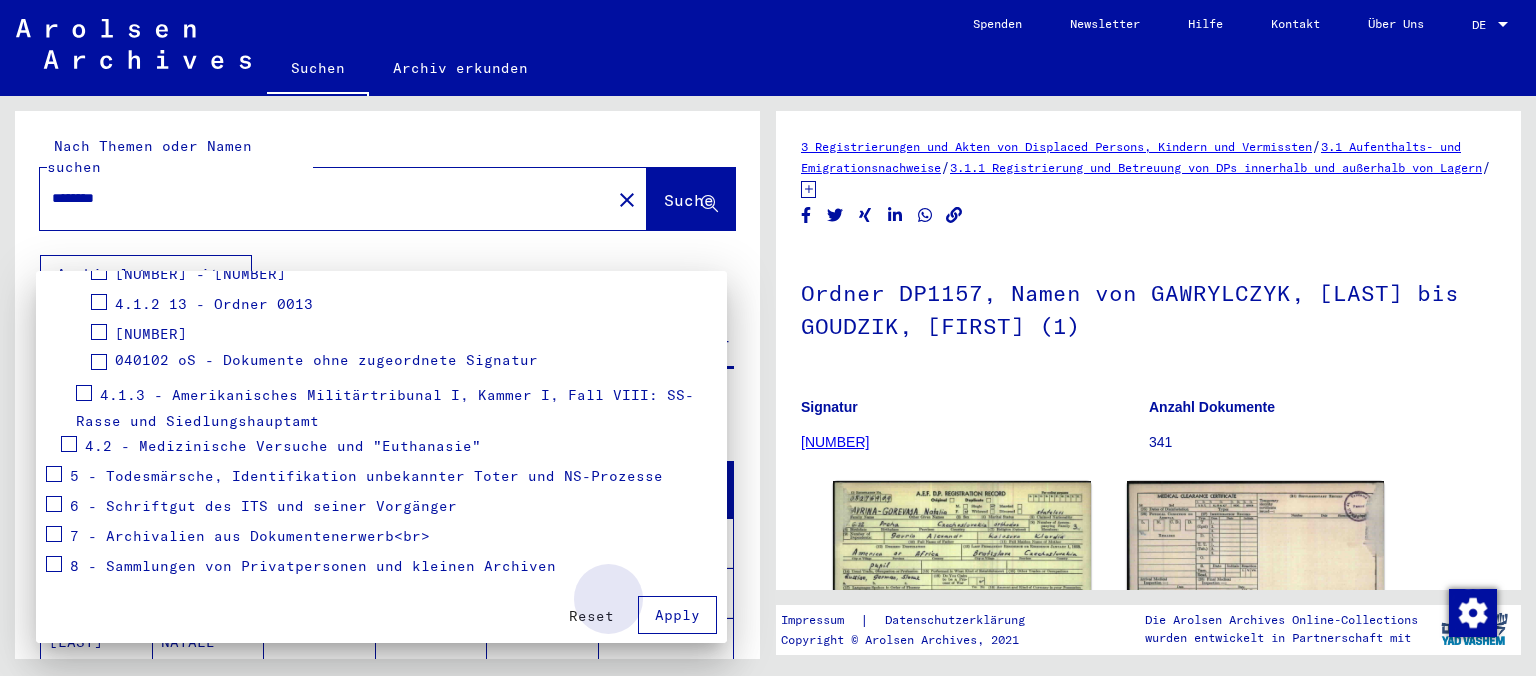 click on "Apply" at bounding box center [677, 615] 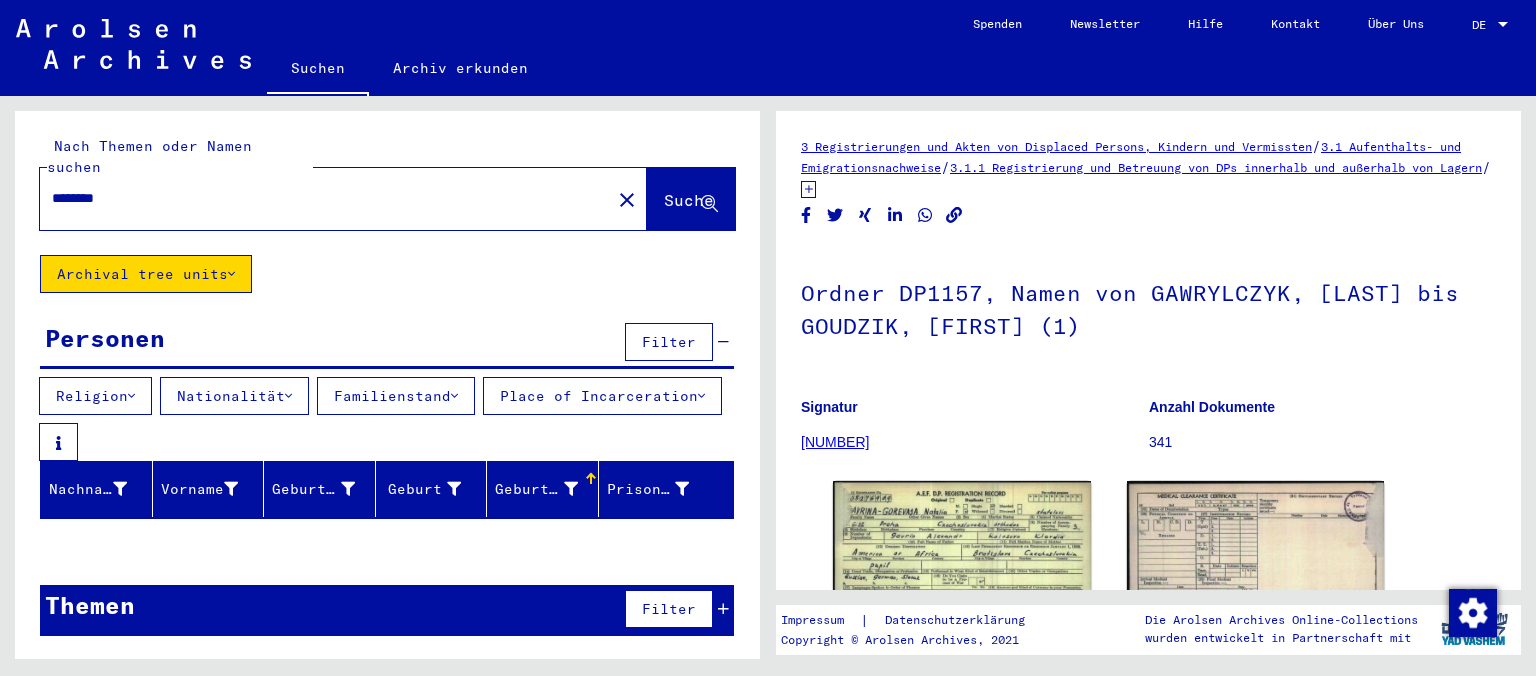 click on "********" 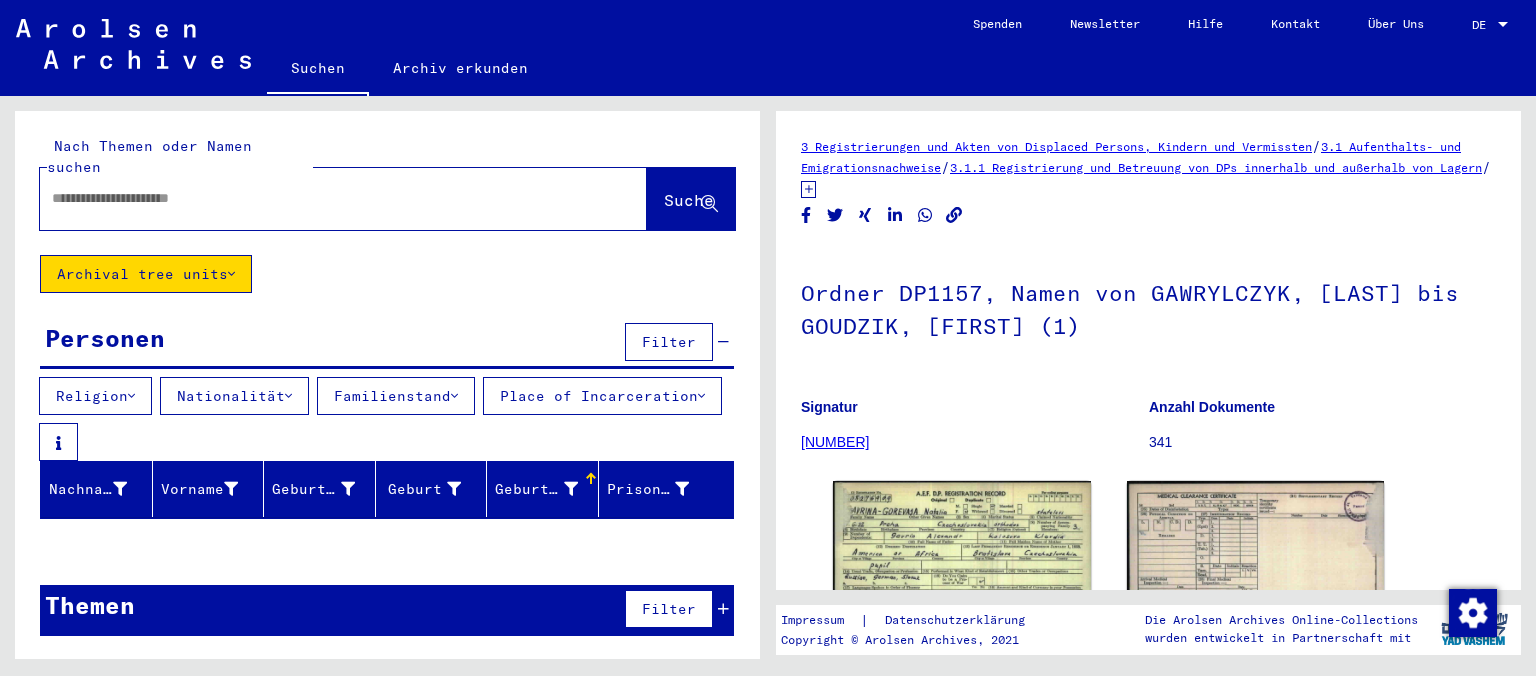 paste on "********" 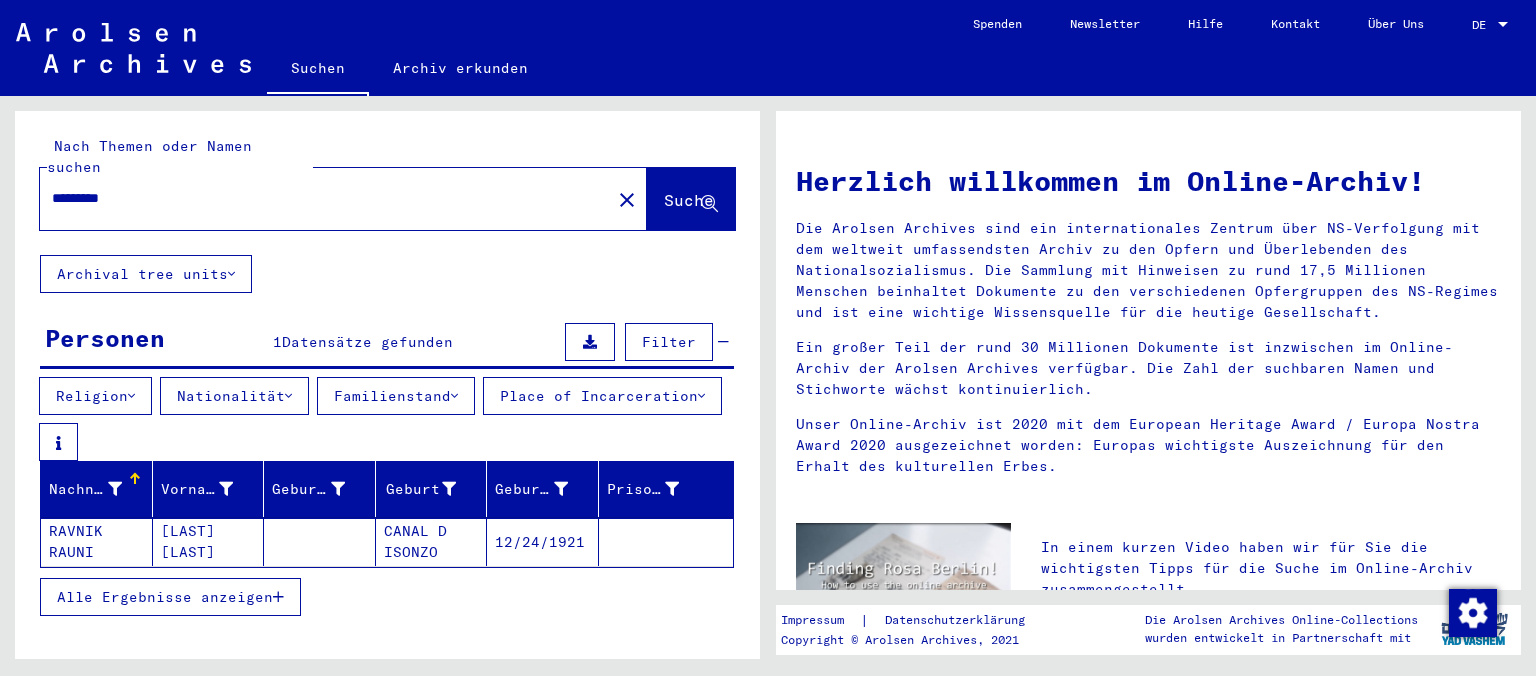 click on "[LAST] [LAST]" 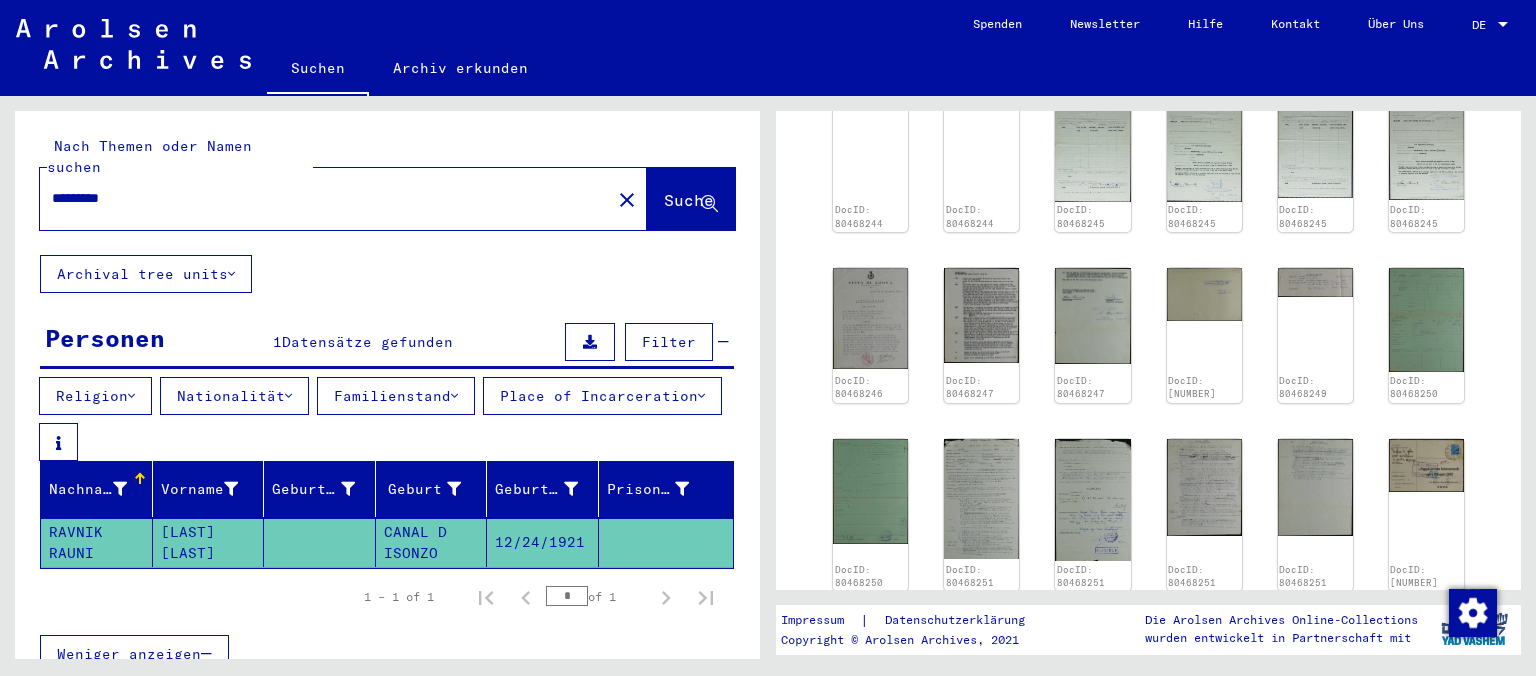 scroll, scrollTop: 736, scrollLeft: 0, axis: vertical 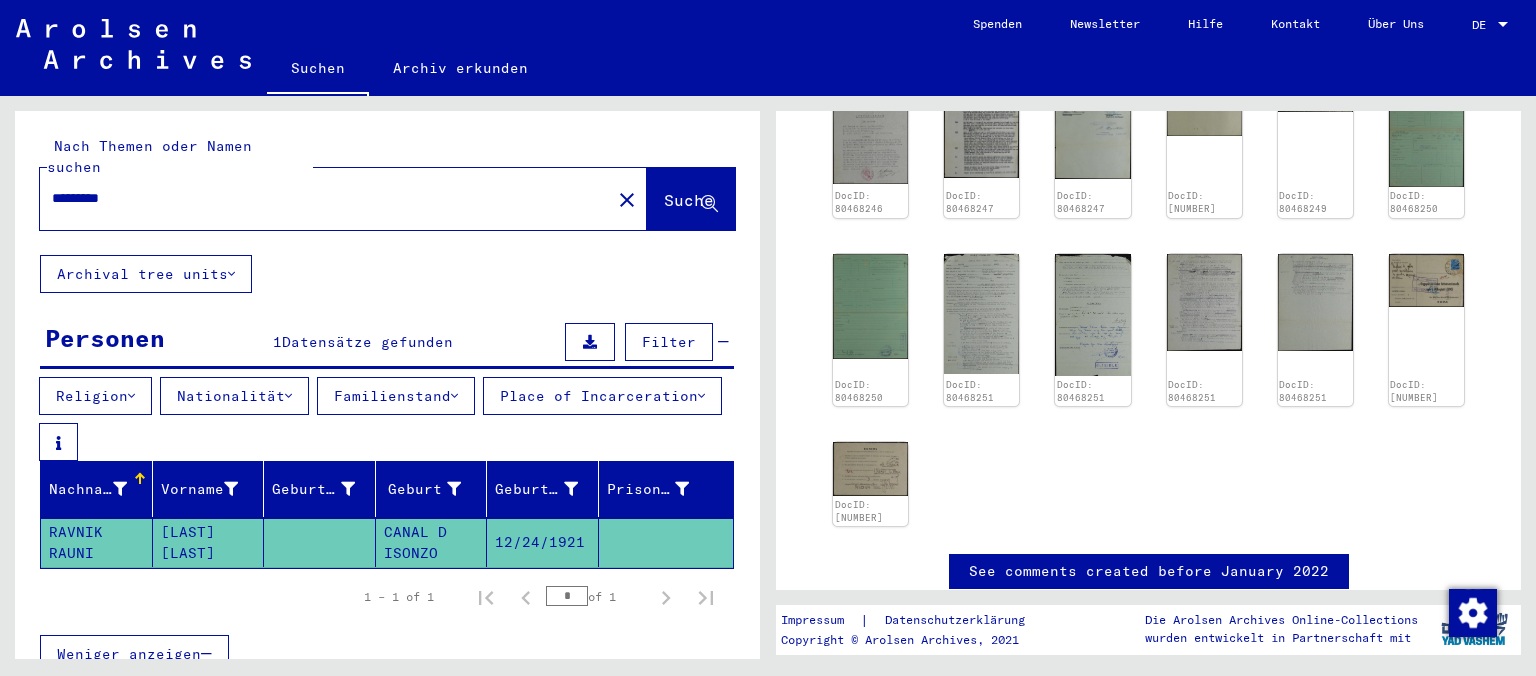 drag, startPoint x: 149, startPoint y: 183, endPoint x: 0, endPoint y: 177, distance: 149.12076 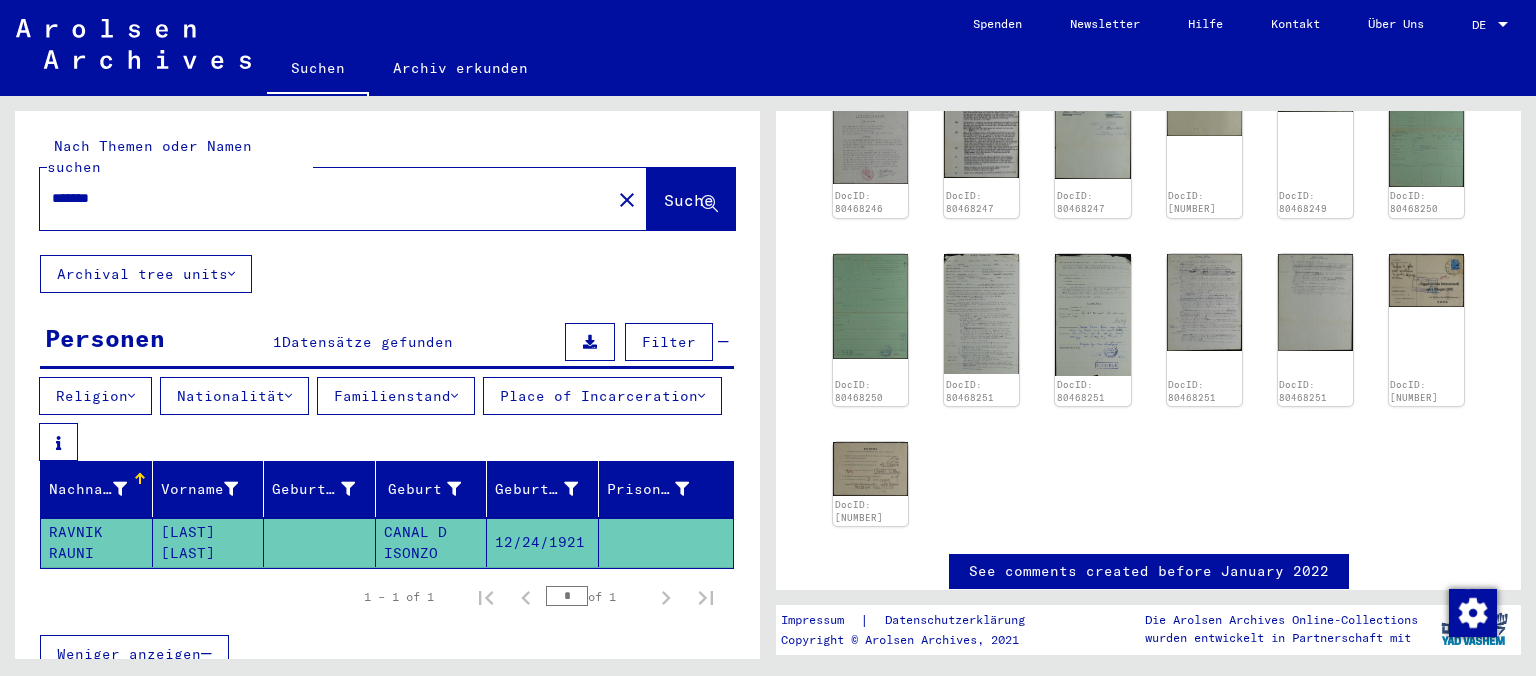 scroll, scrollTop: 0, scrollLeft: 0, axis: both 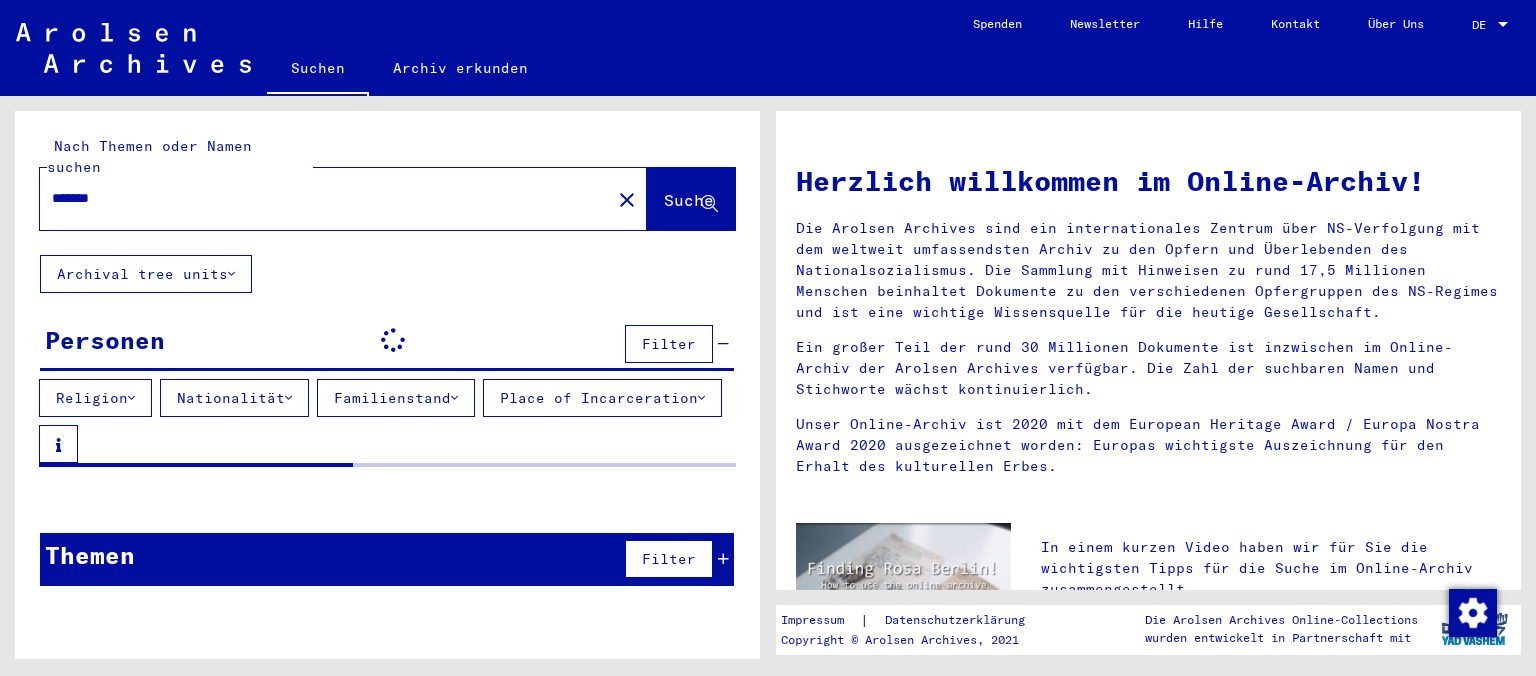 click on "*******" at bounding box center (319, 198) 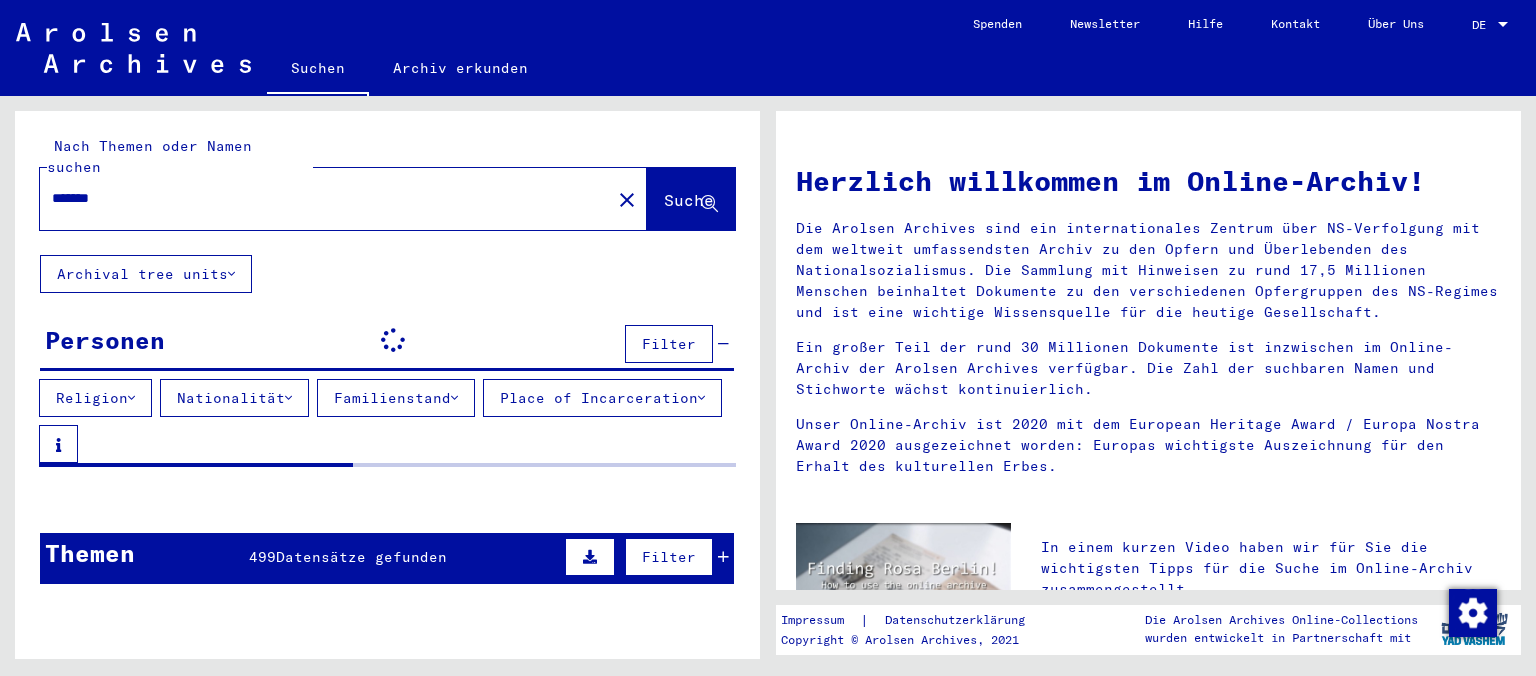 click on "*******" at bounding box center [319, 198] 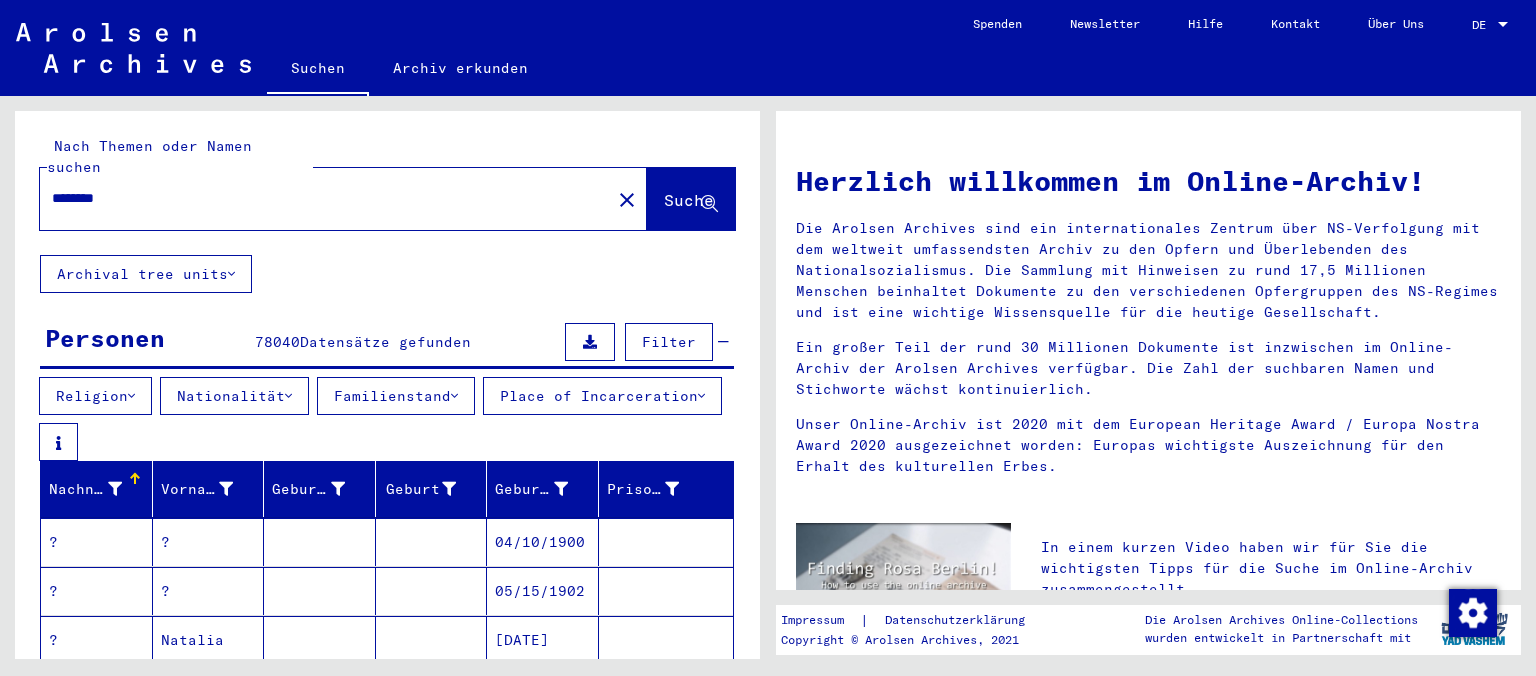 type on "********" 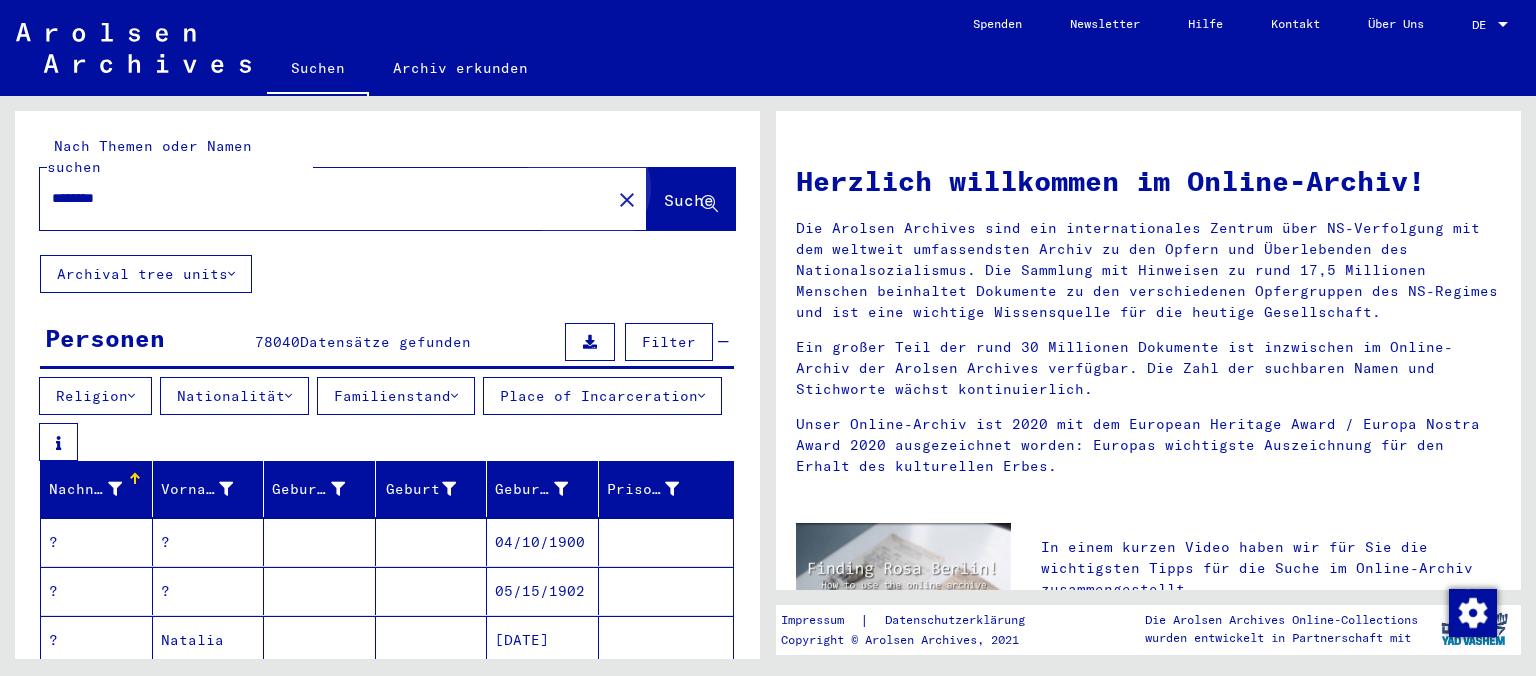click on "Suche" 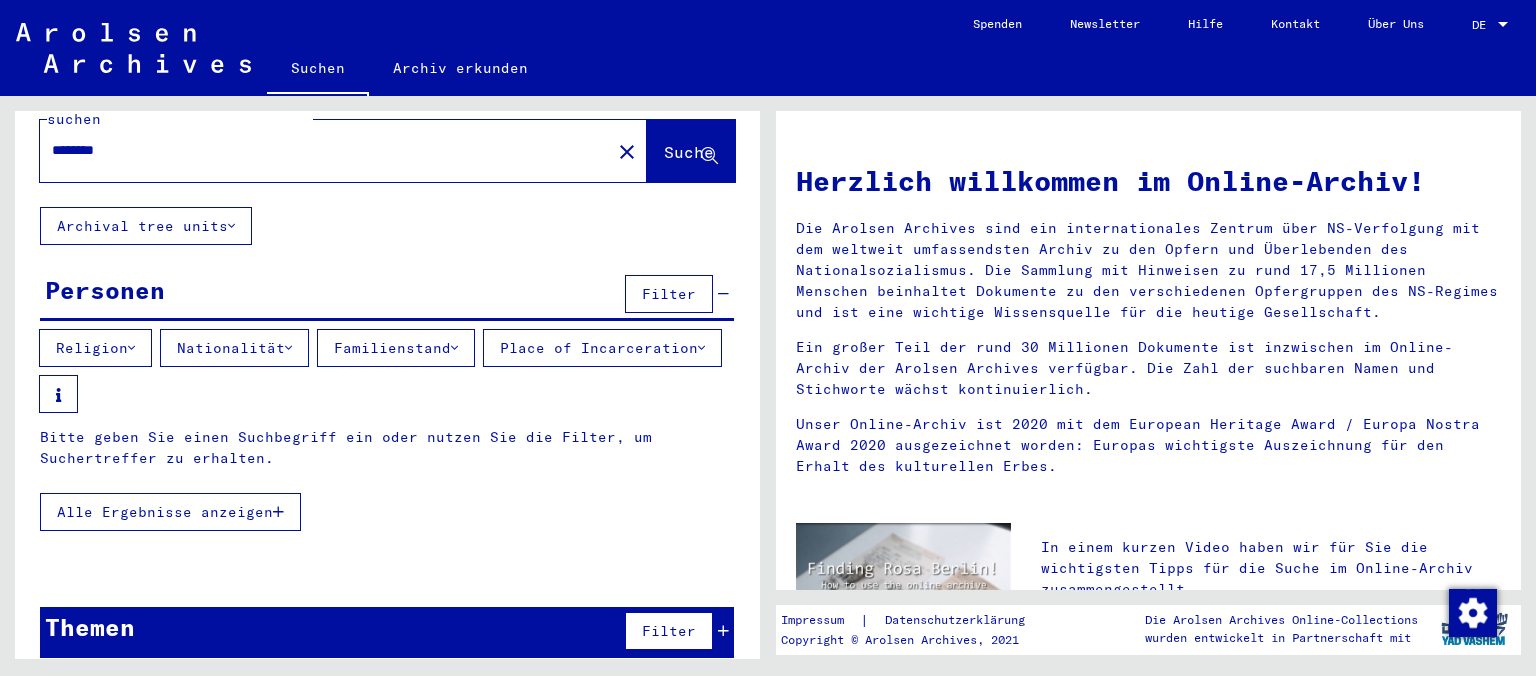 scroll, scrollTop: 0, scrollLeft: 0, axis: both 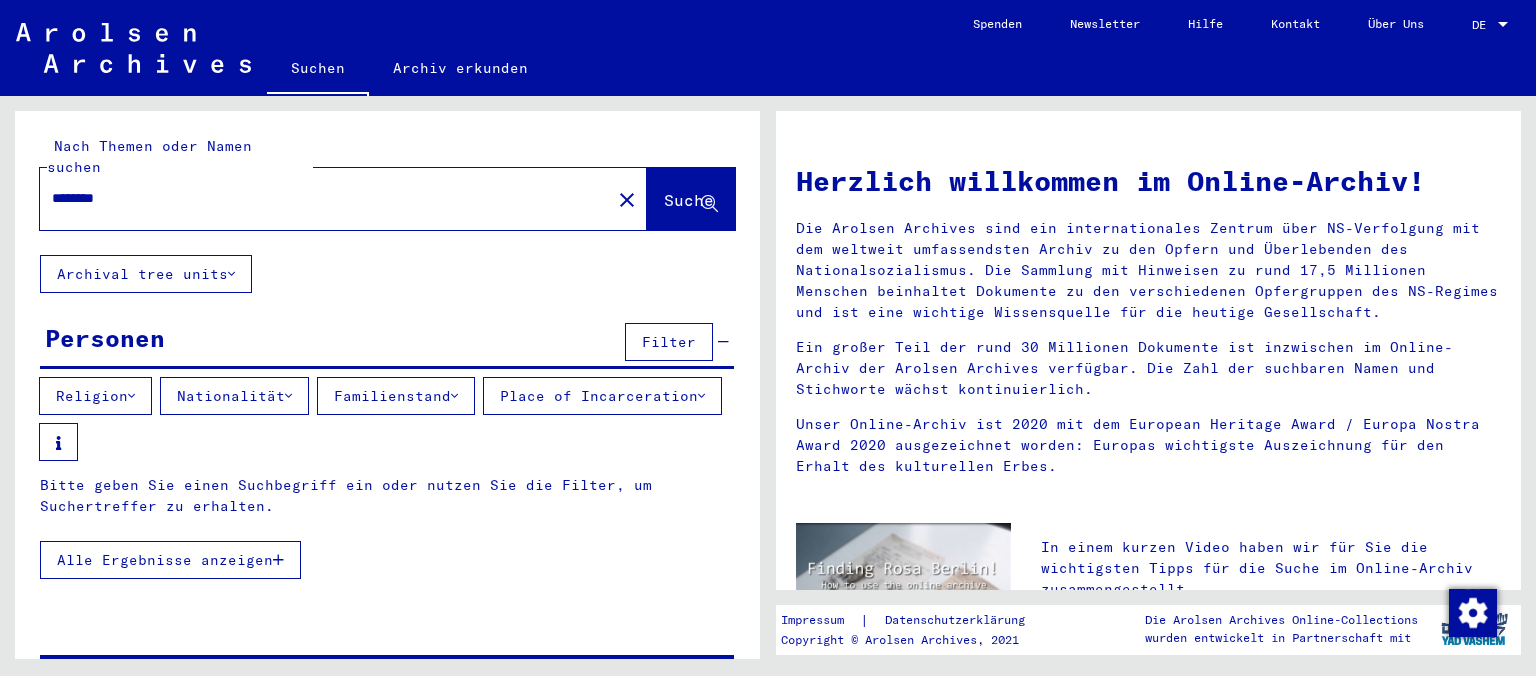 click on "Alle Ergebnisse anzeigen" at bounding box center (165, 560) 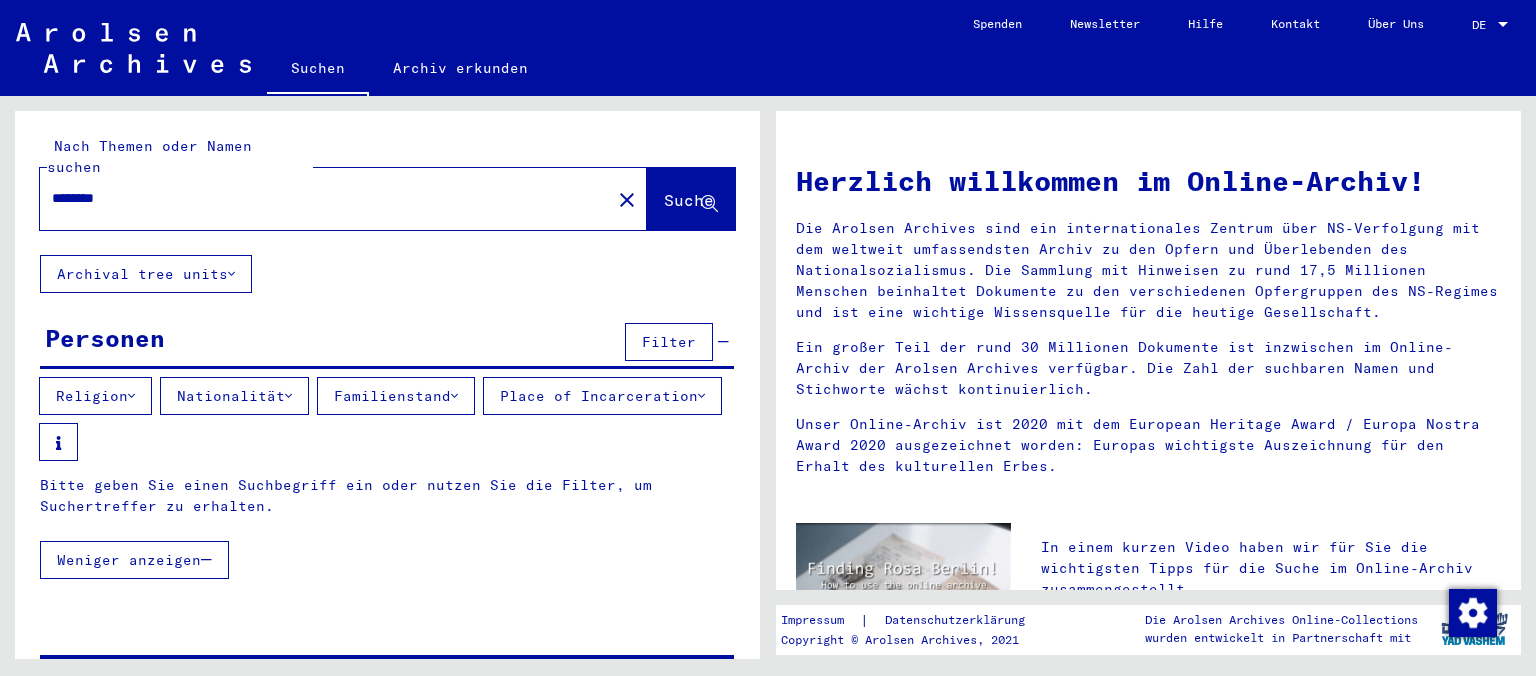 click on "Filter" at bounding box center (669, 342) 